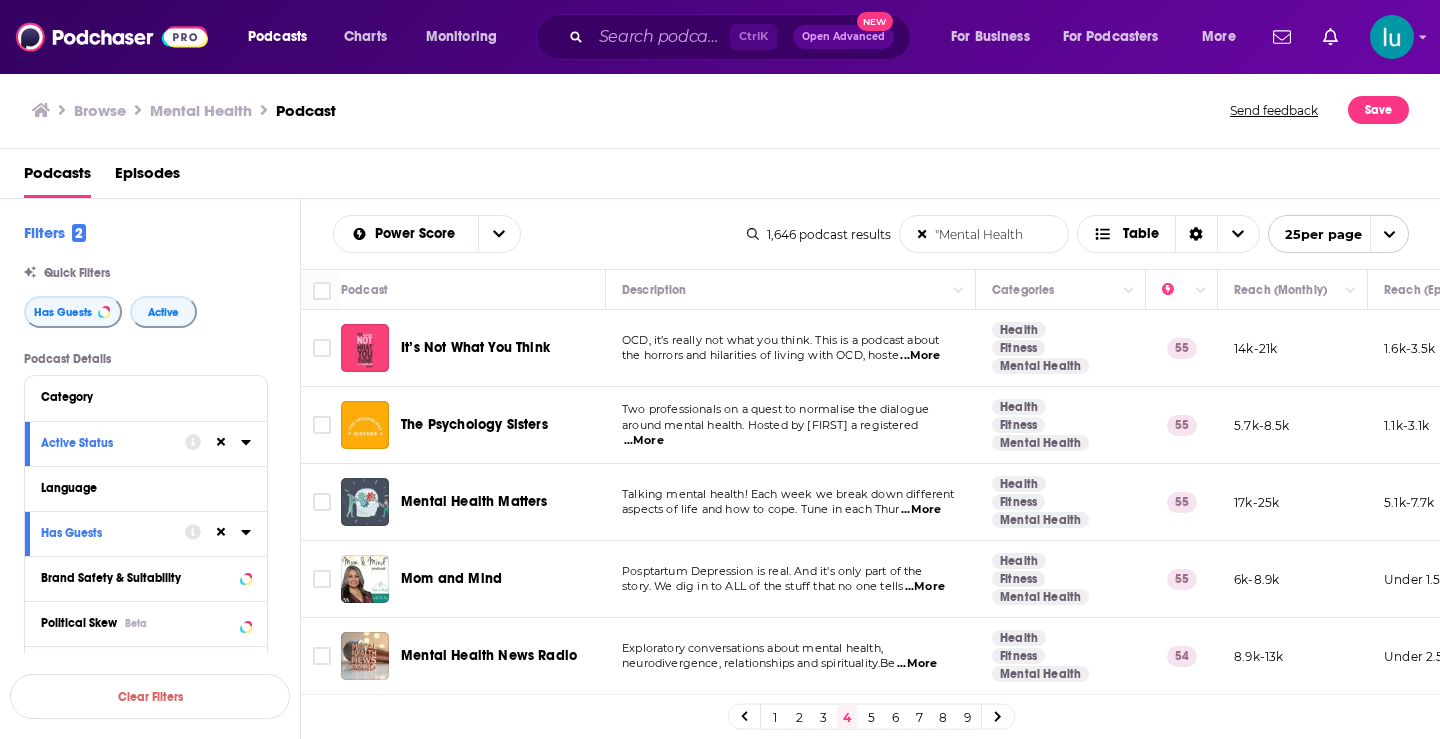 scroll, scrollTop: 0, scrollLeft: 0, axis: both 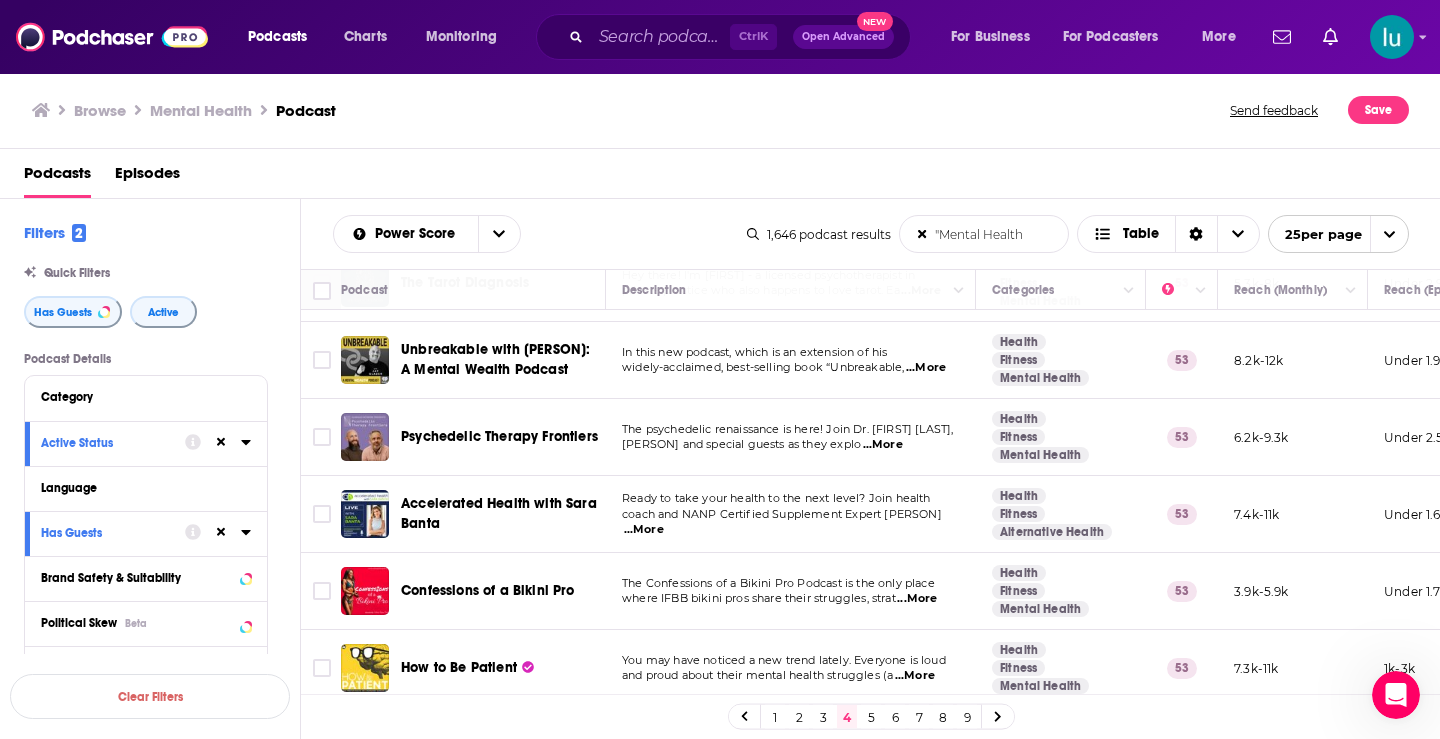 click on "...More" at bounding box center (915, 676) 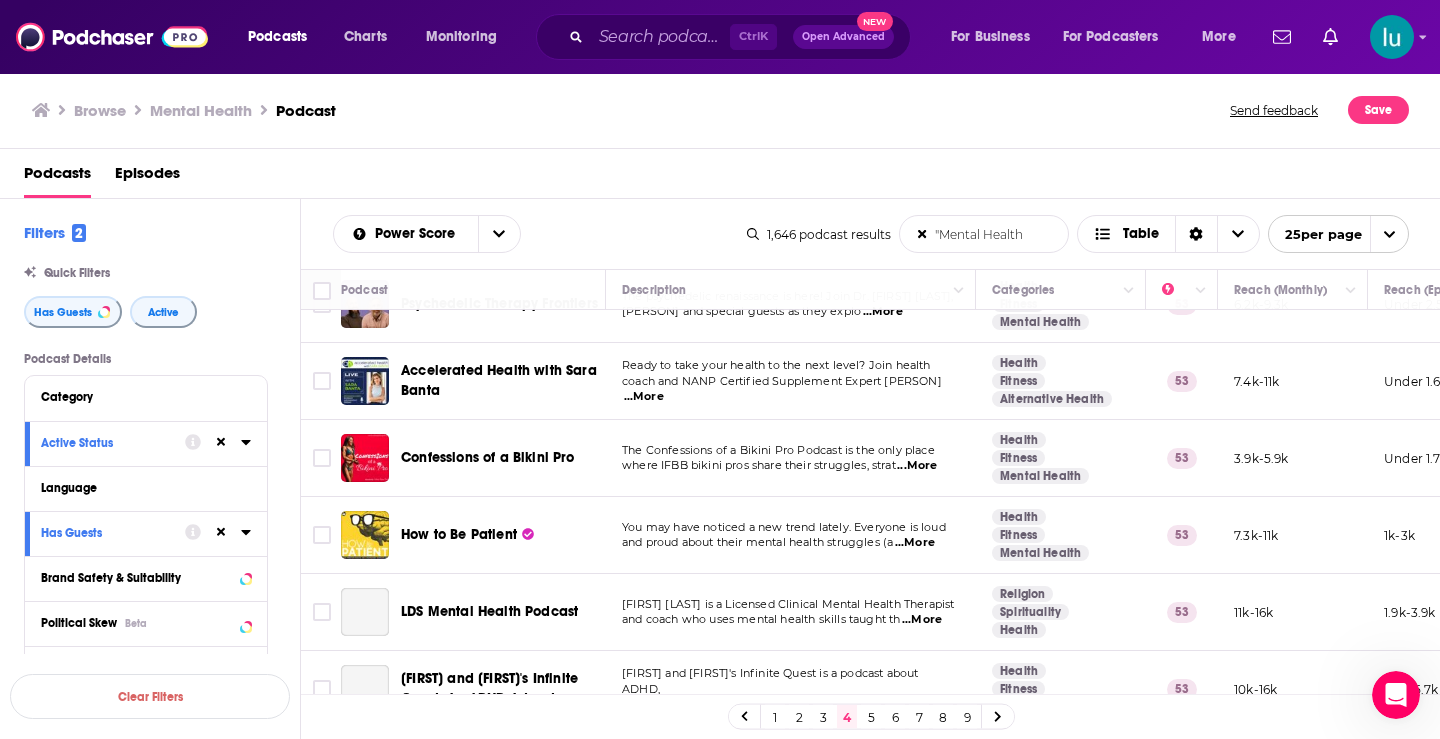 scroll, scrollTop: 1402, scrollLeft: 0, axis: vertical 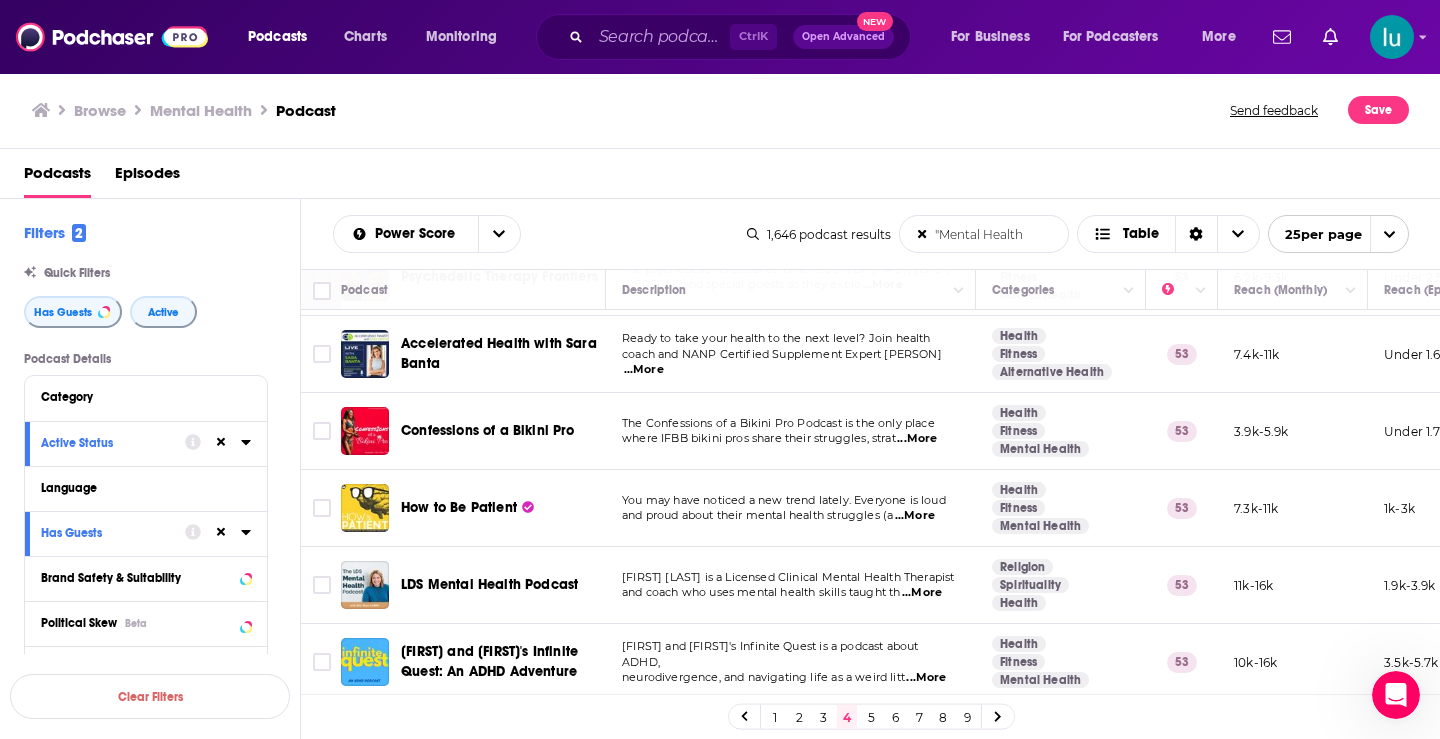 click on "...More" at bounding box center [922, 593] 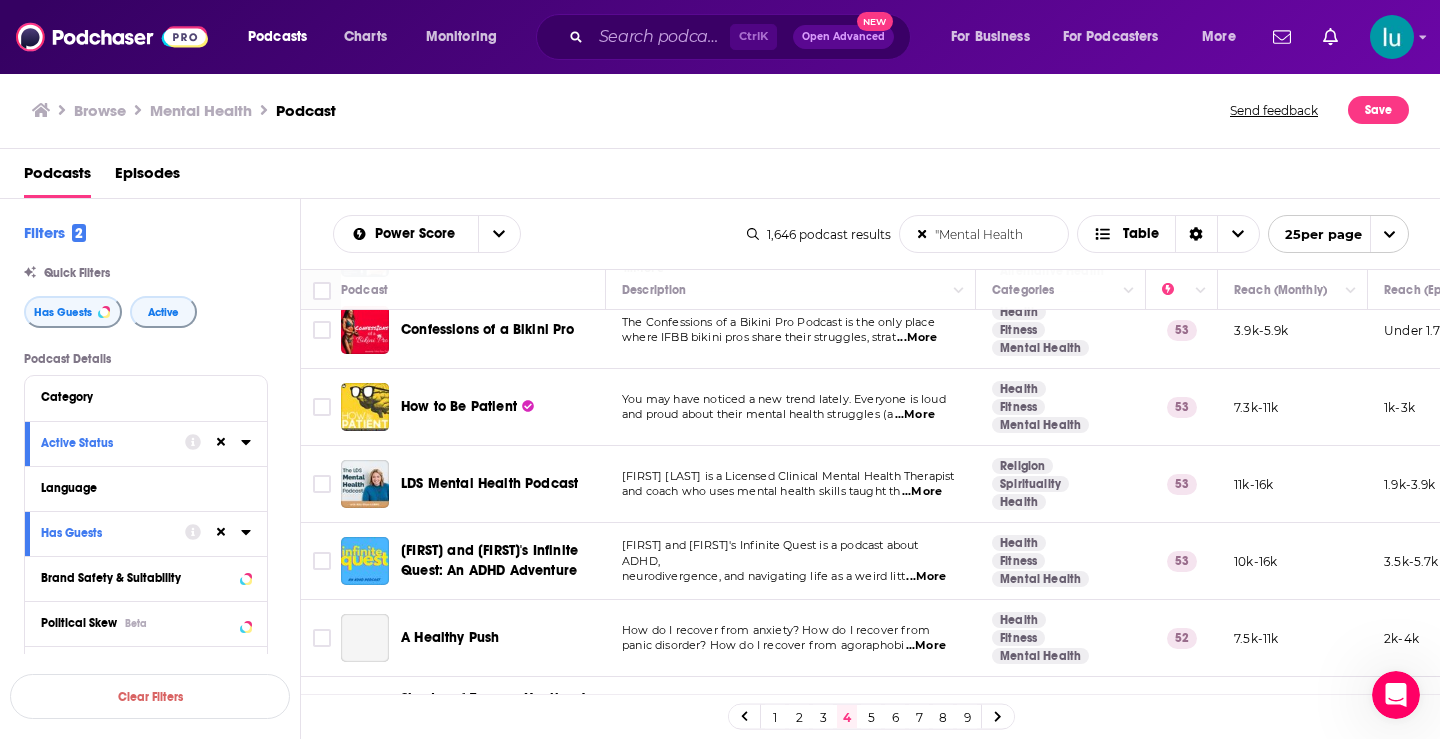 scroll, scrollTop: 1508, scrollLeft: 0, axis: vertical 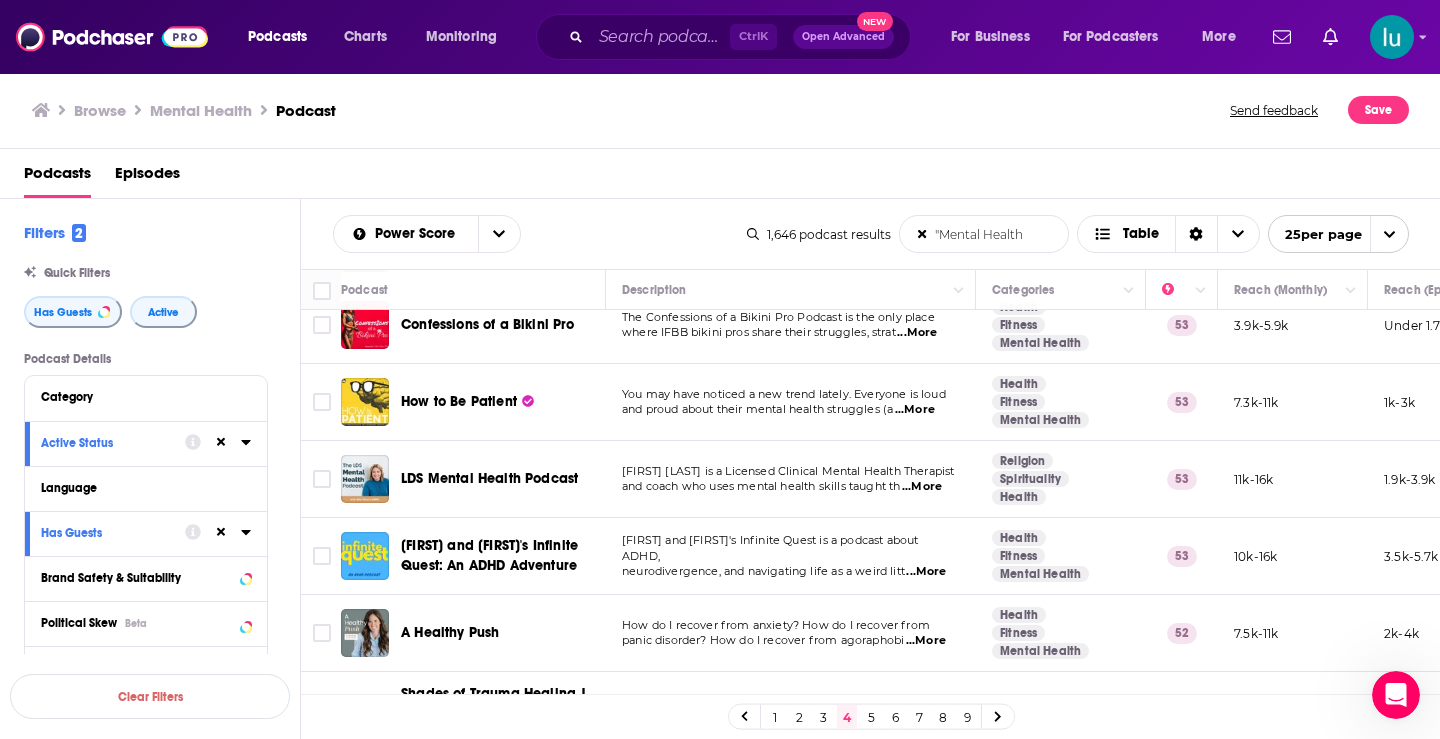 click on "...More" at bounding box center [926, 641] 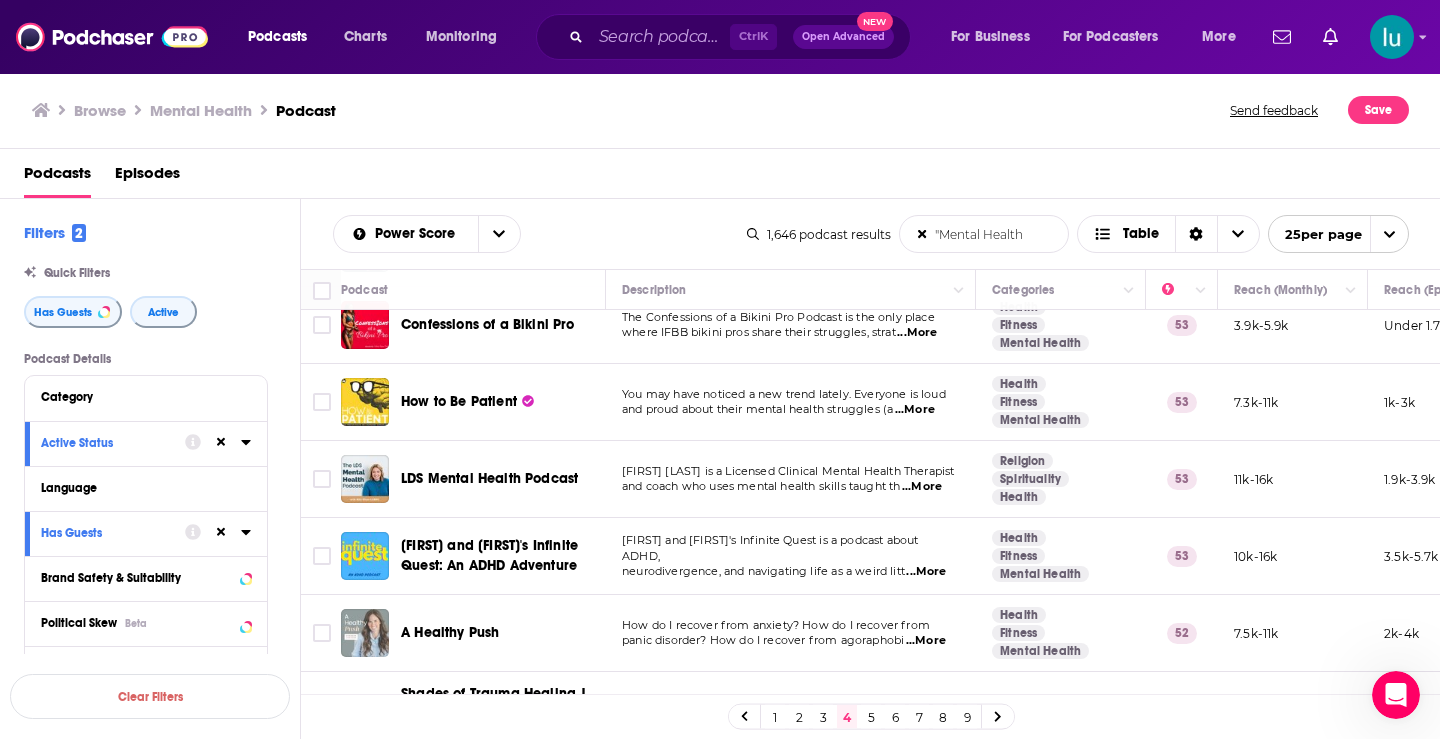 scroll, scrollTop: 1599, scrollLeft: 0, axis: vertical 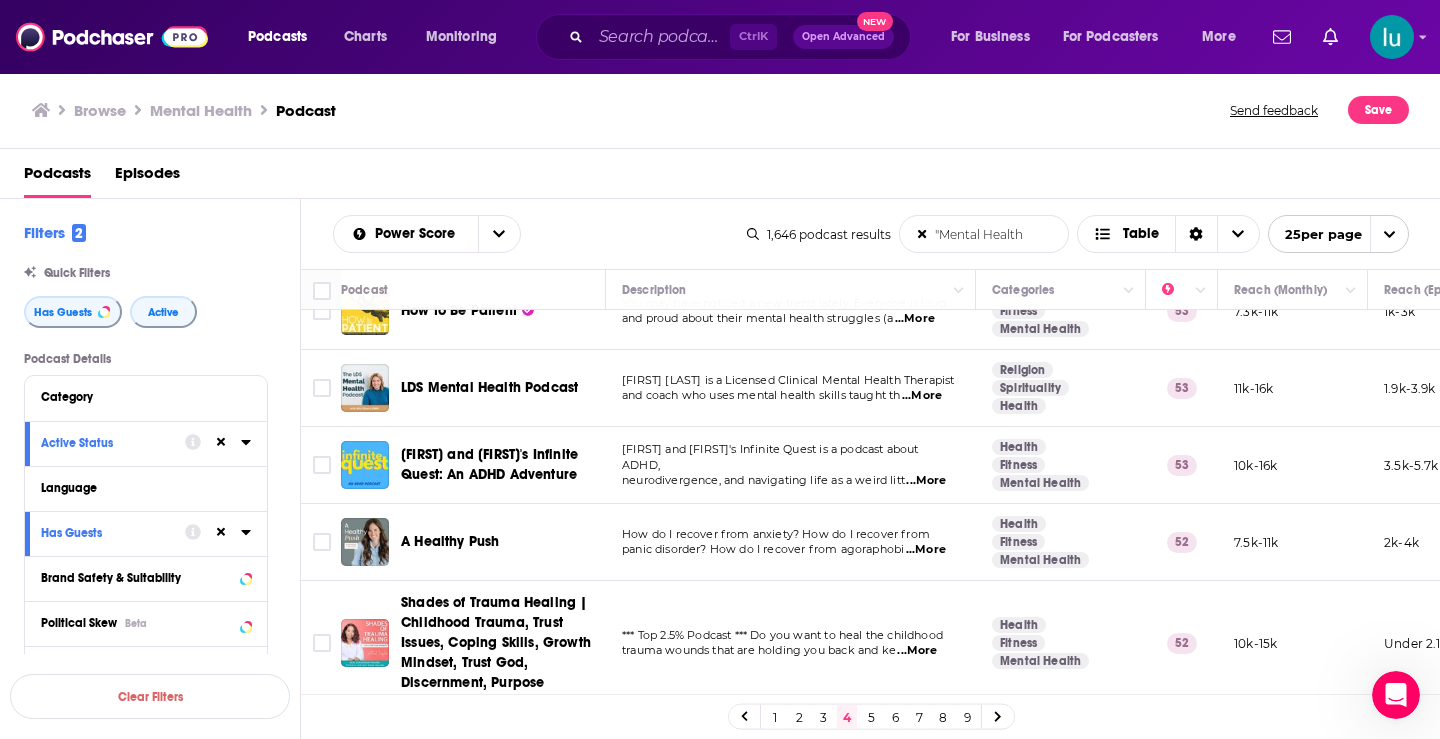 click on "...More" at bounding box center (917, 651) 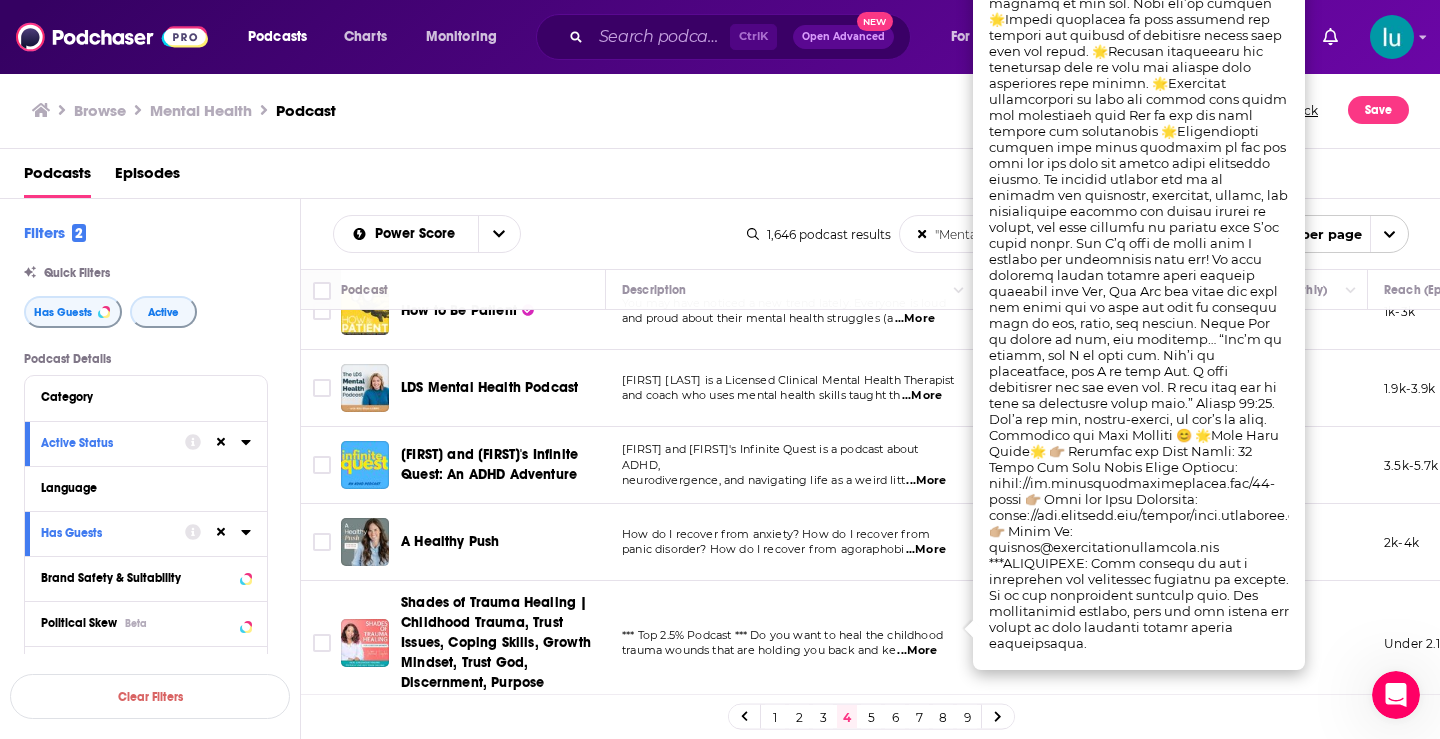 click 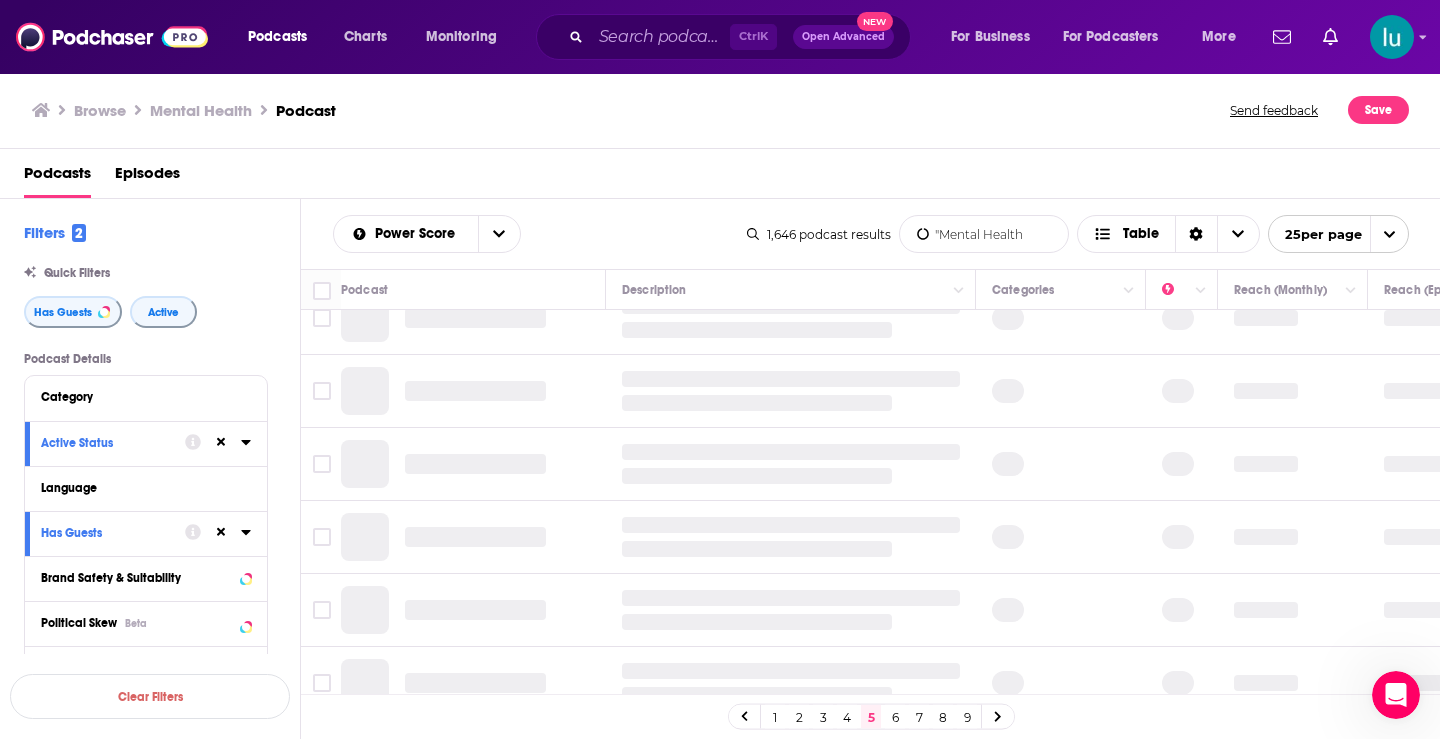 scroll, scrollTop: 0, scrollLeft: 0, axis: both 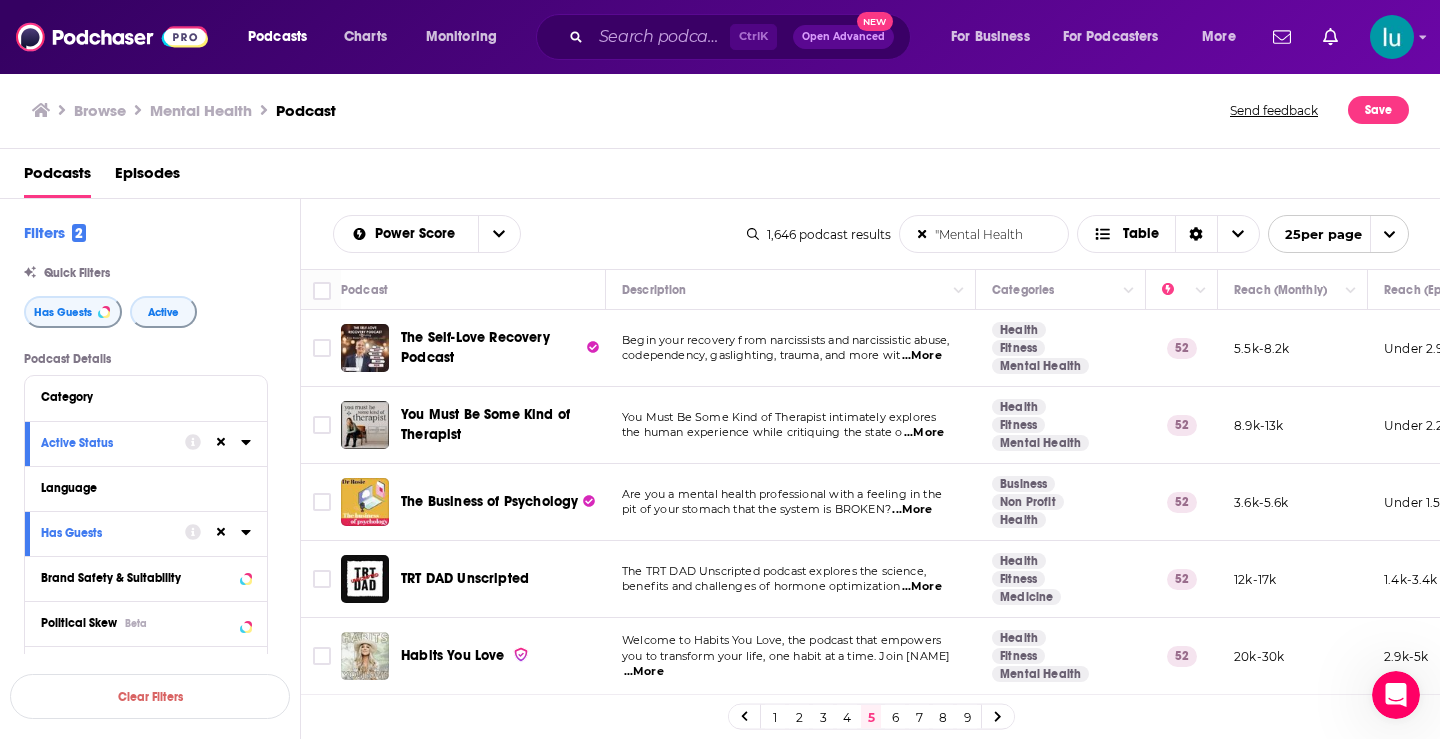 click on "...More" at bounding box center [922, 356] 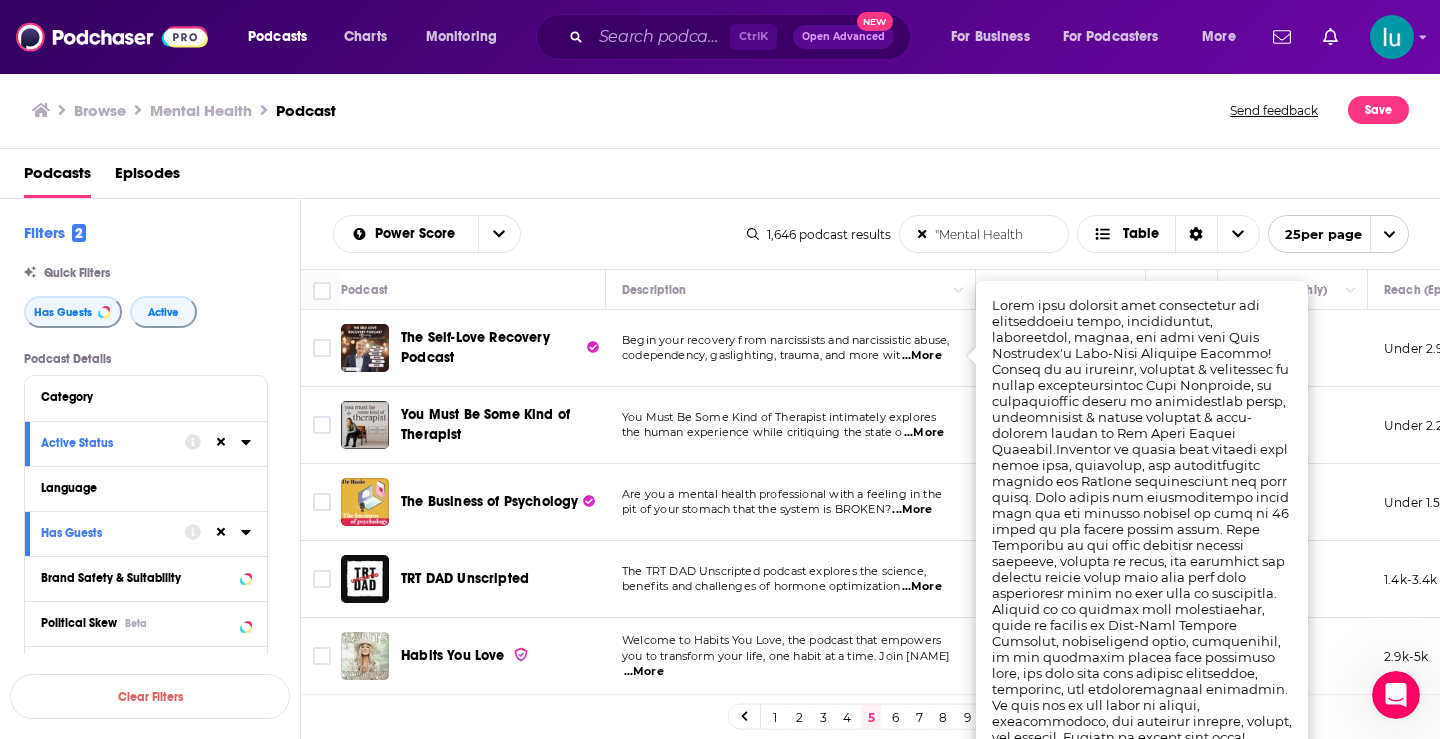 click on "...More" at bounding box center [924, 433] 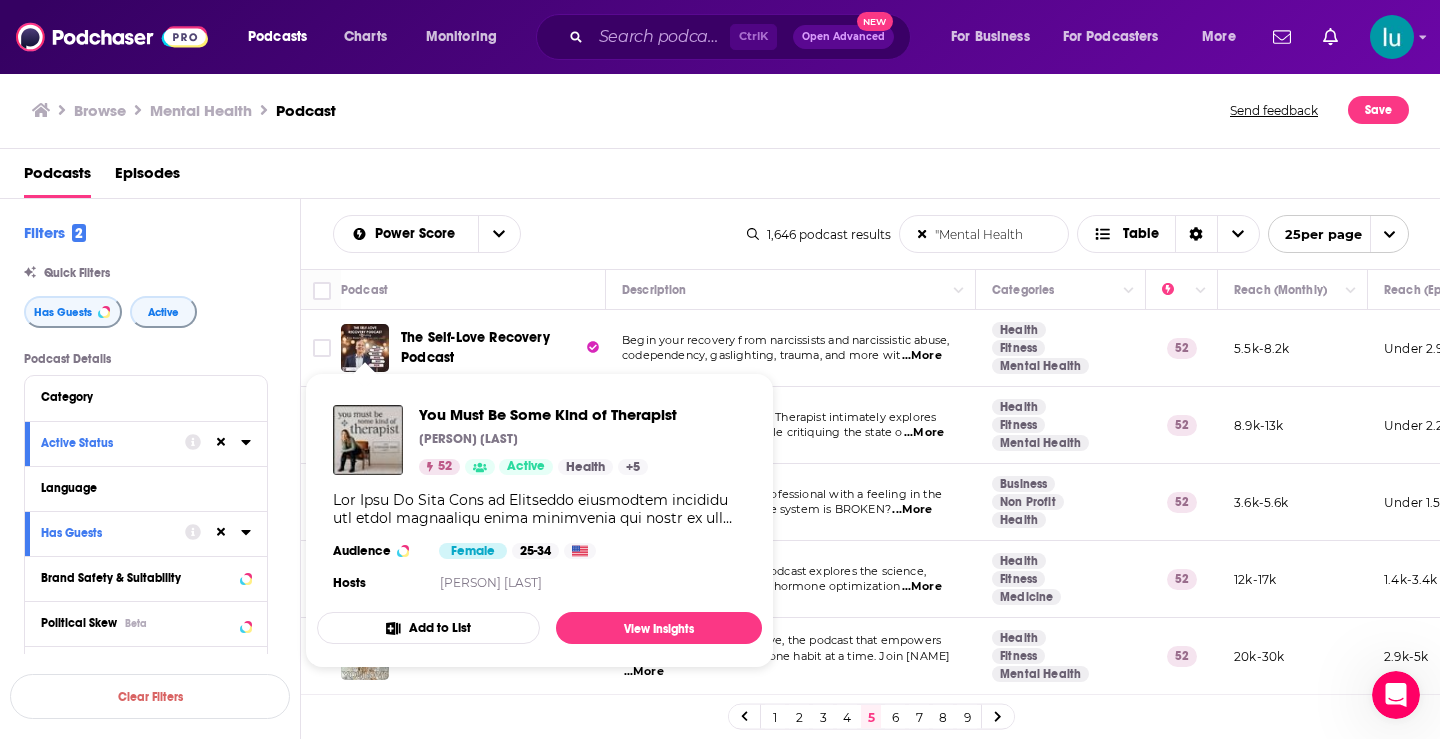 click at bounding box center (368, 440) 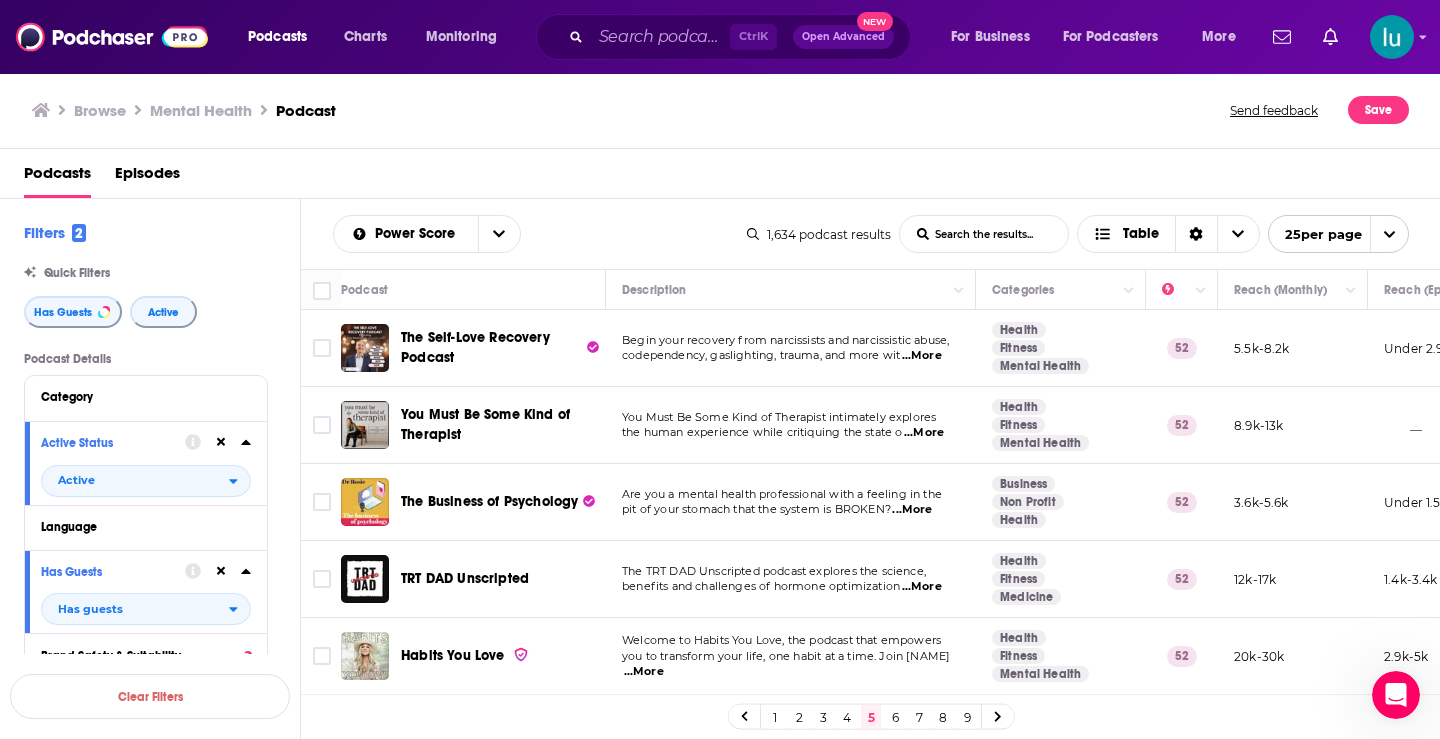 click on "...More" at bounding box center [644, 672] 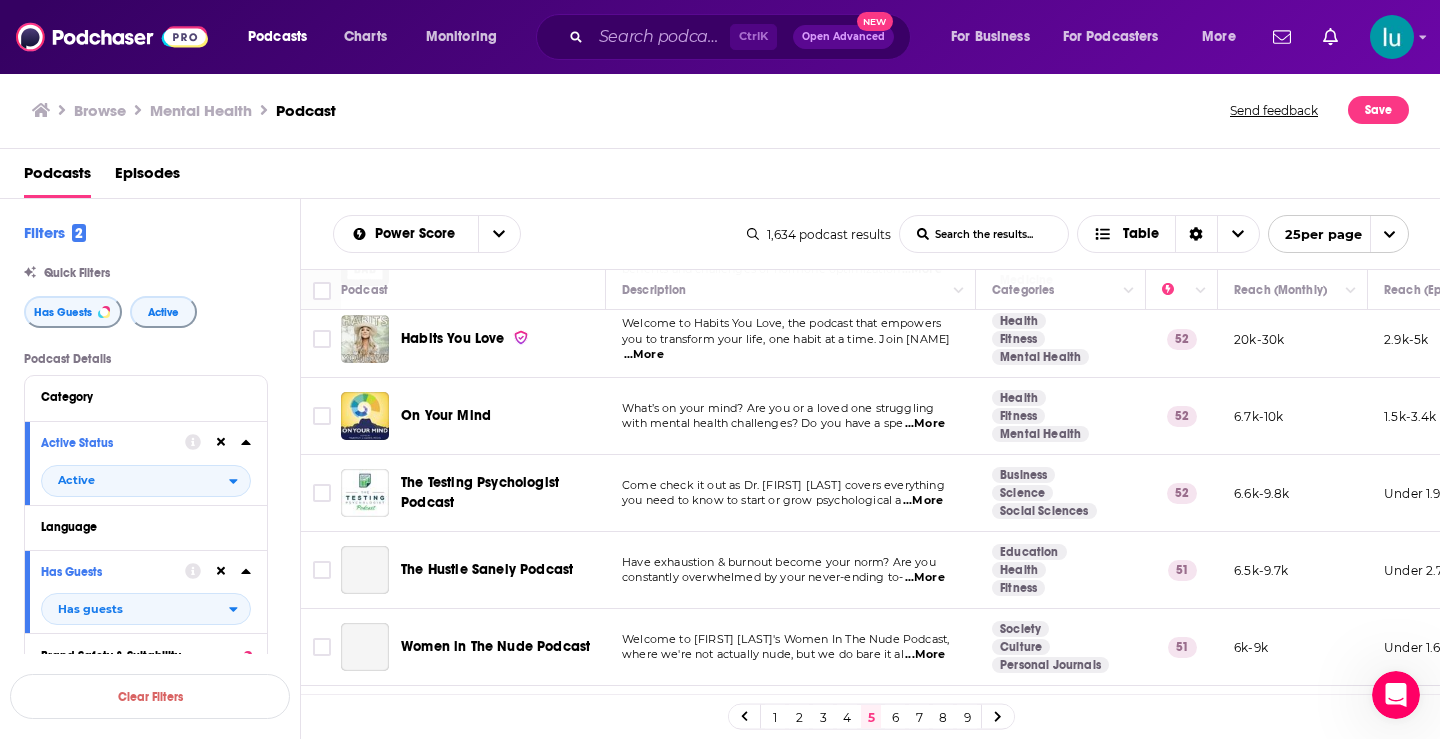 scroll, scrollTop: 359, scrollLeft: 0, axis: vertical 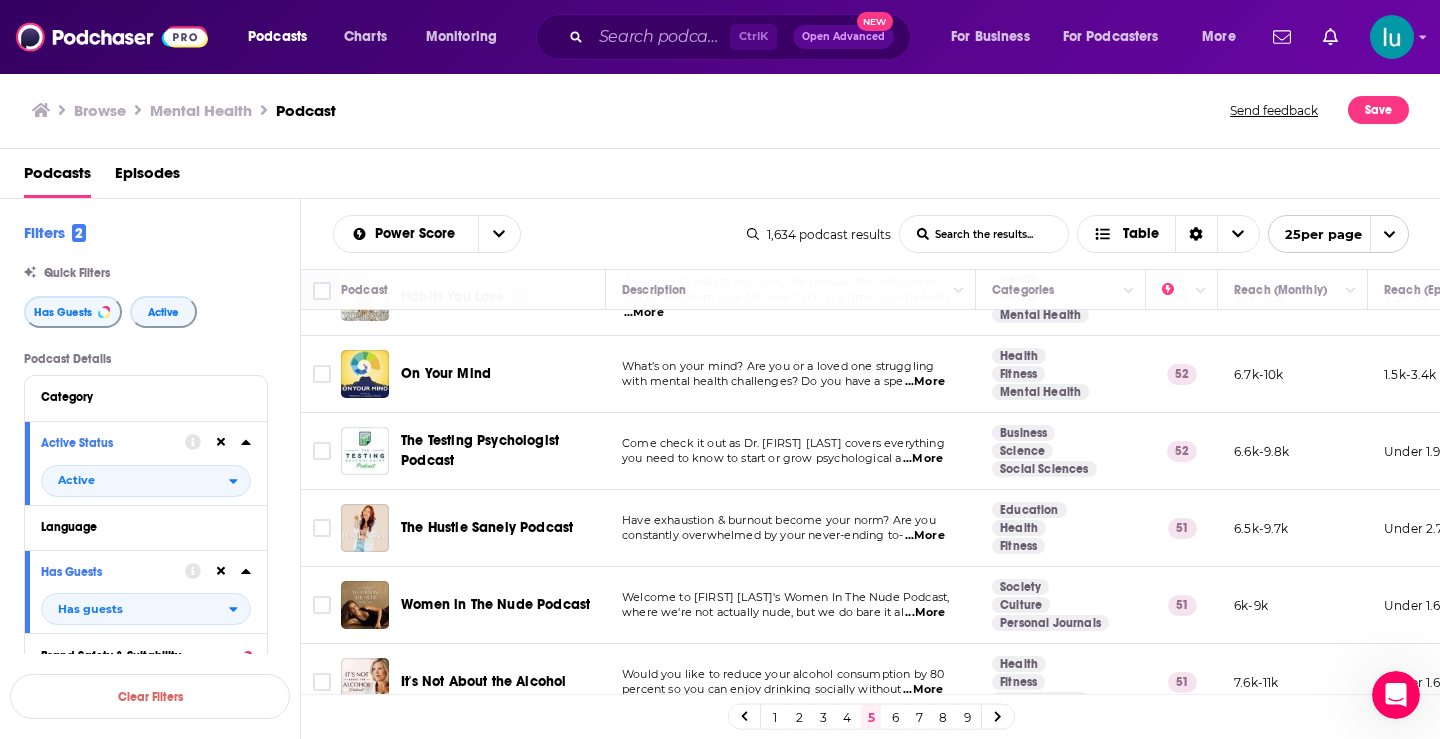 click on "...More" at bounding box center [923, 459] 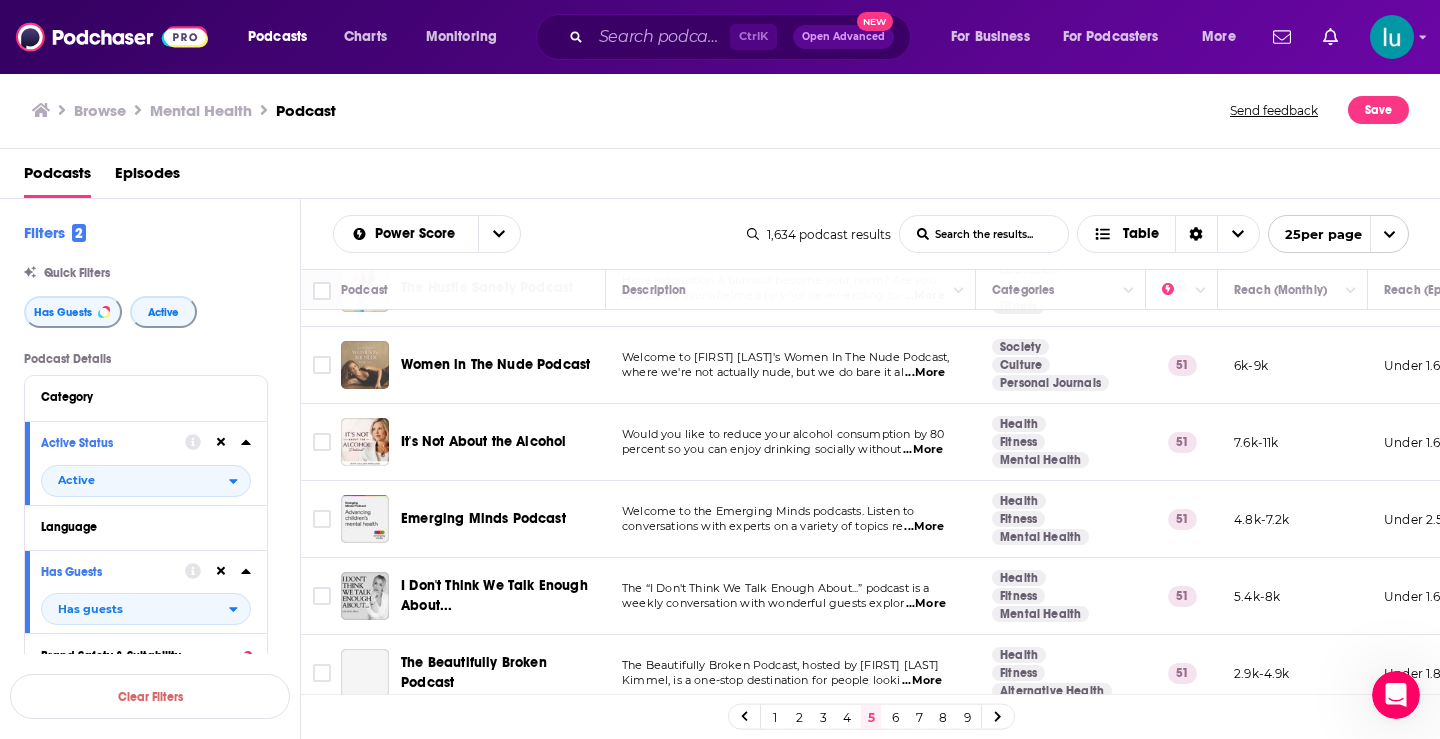scroll, scrollTop: 619, scrollLeft: 0, axis: vertical 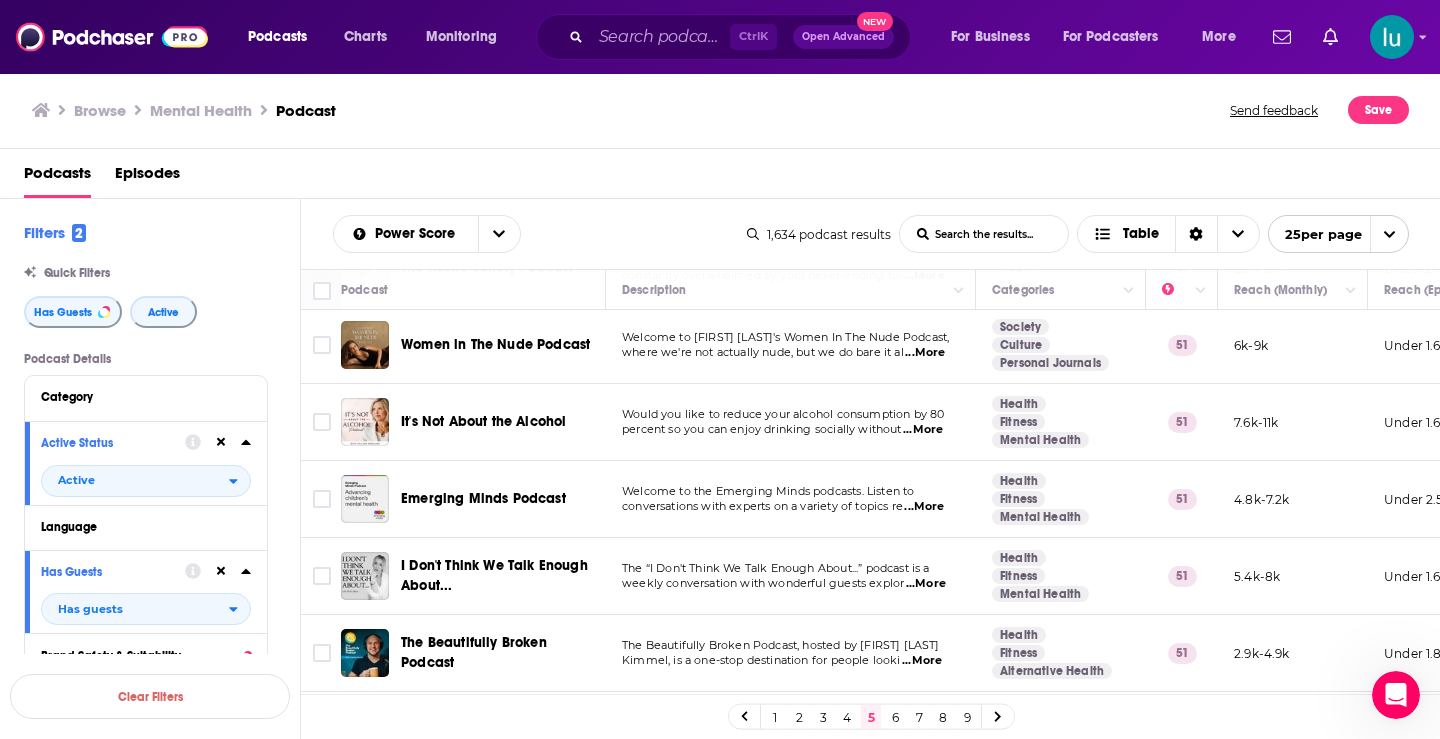 click on "...More" at bounding box center (924, 507) 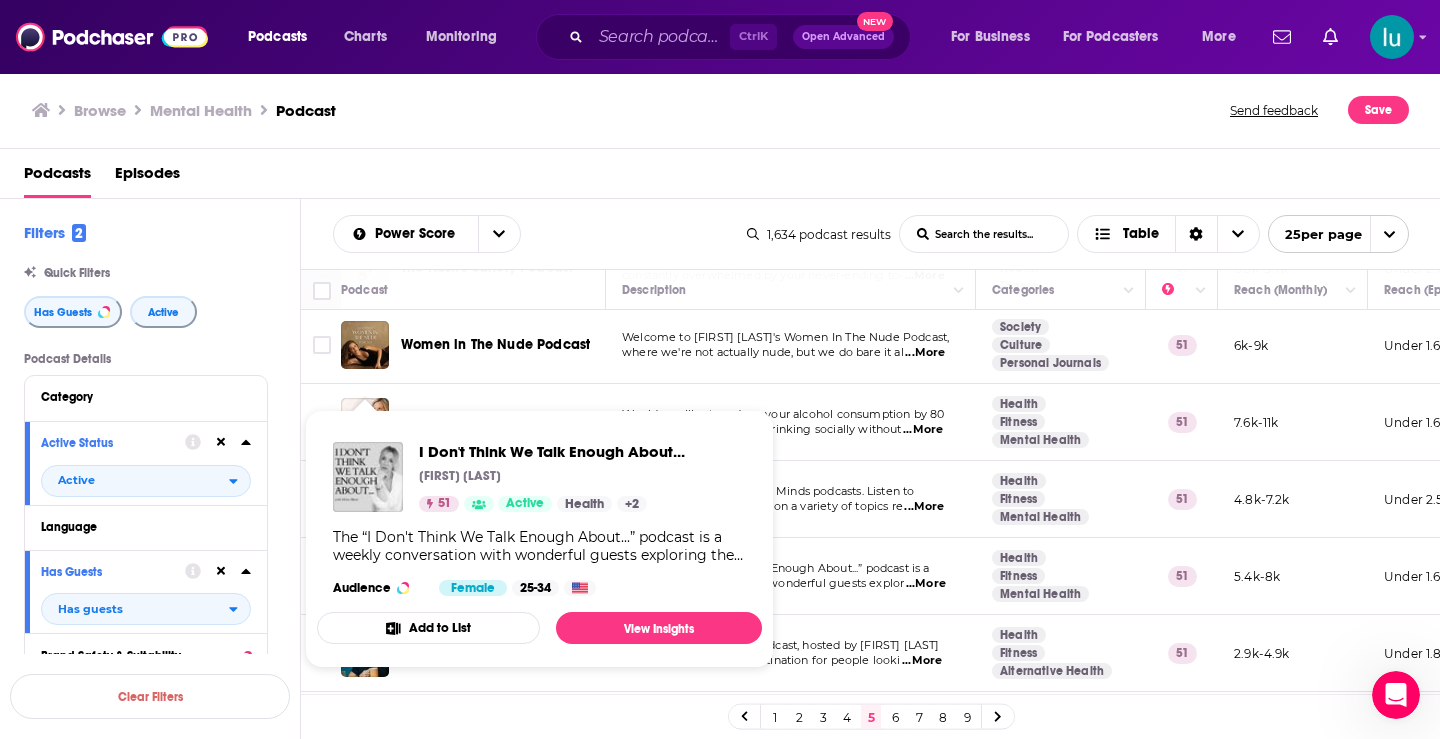drag, startPoint x: 354, startPoint y: 572, endPoint x: 317, endPoint y: 506, distance: 75.66373 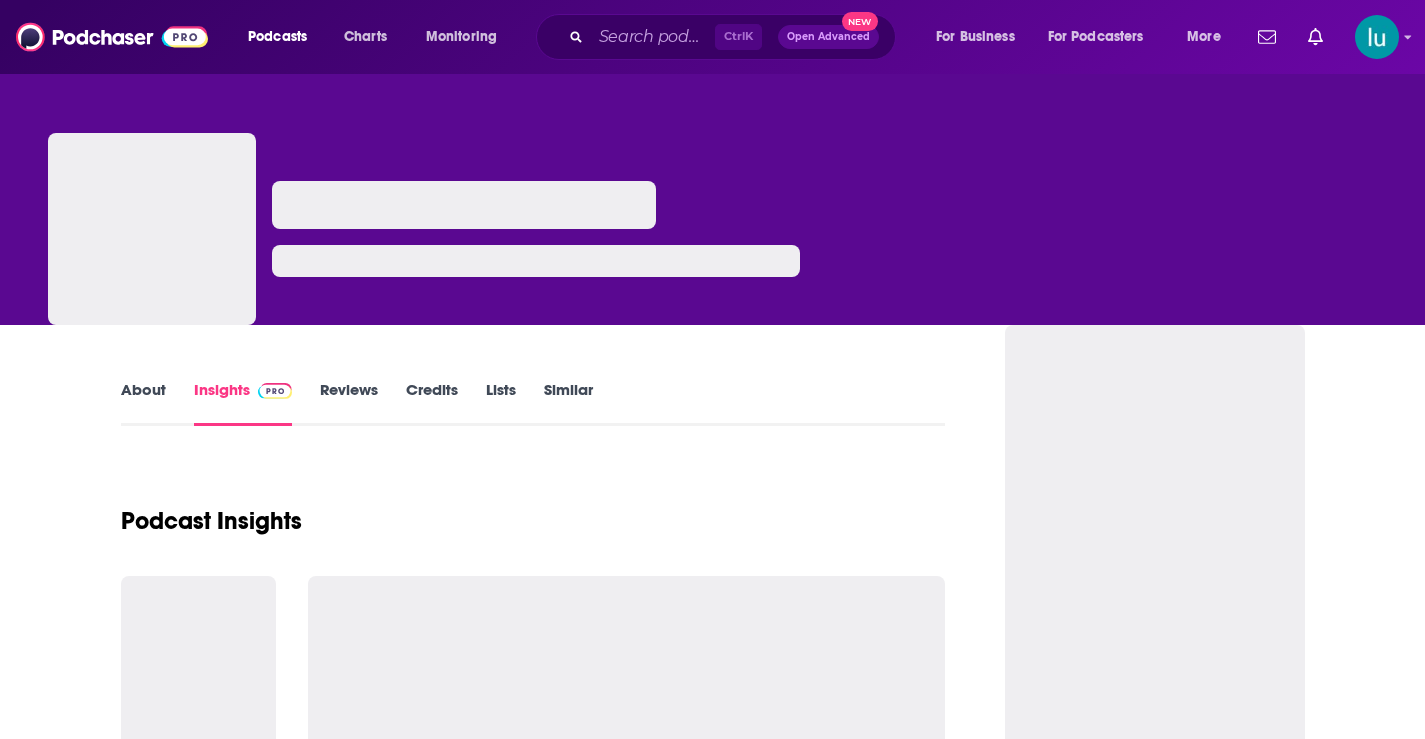 scroll, scrollTop: 0, scrollLeft: 0, axis: both 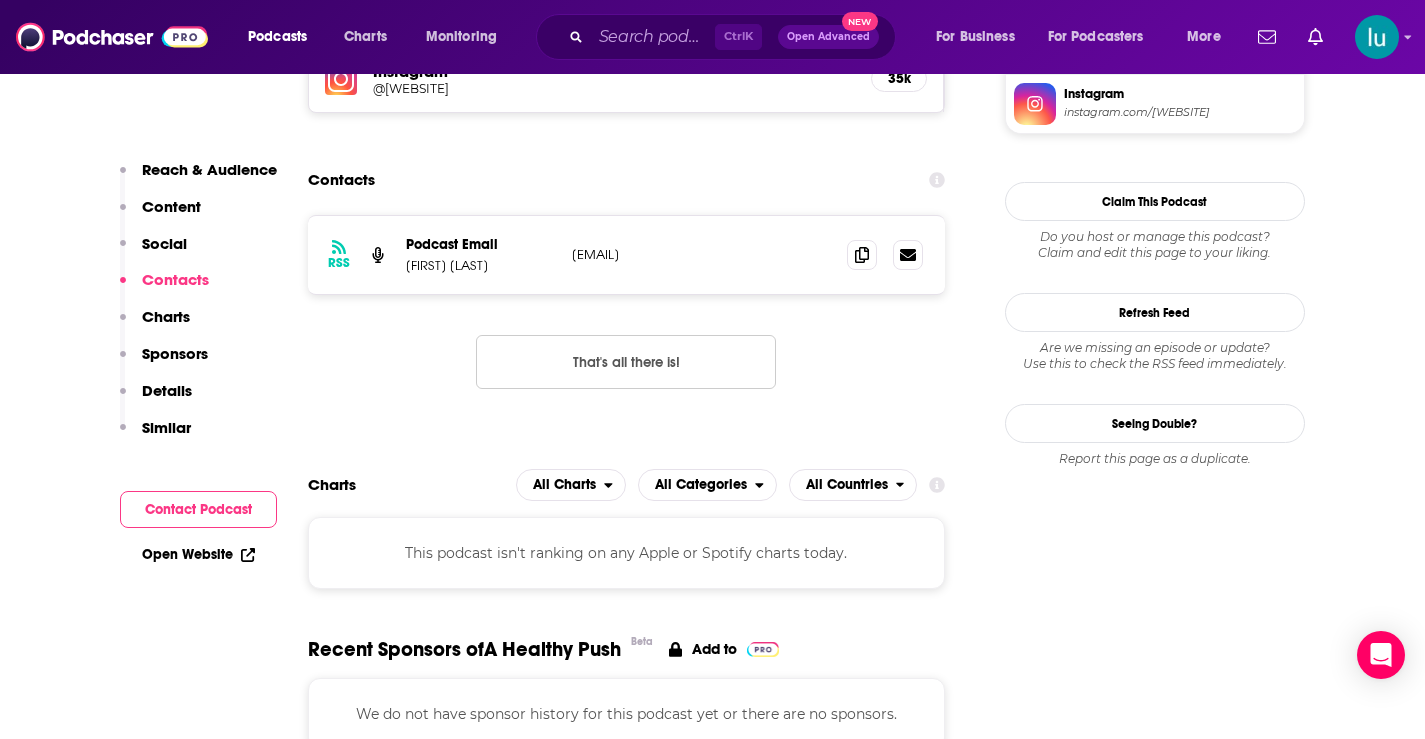 drag, startPoint x: 757, startPoint y: 255, endPoint x: 567, endPoint y: 261, distance: 190.09471 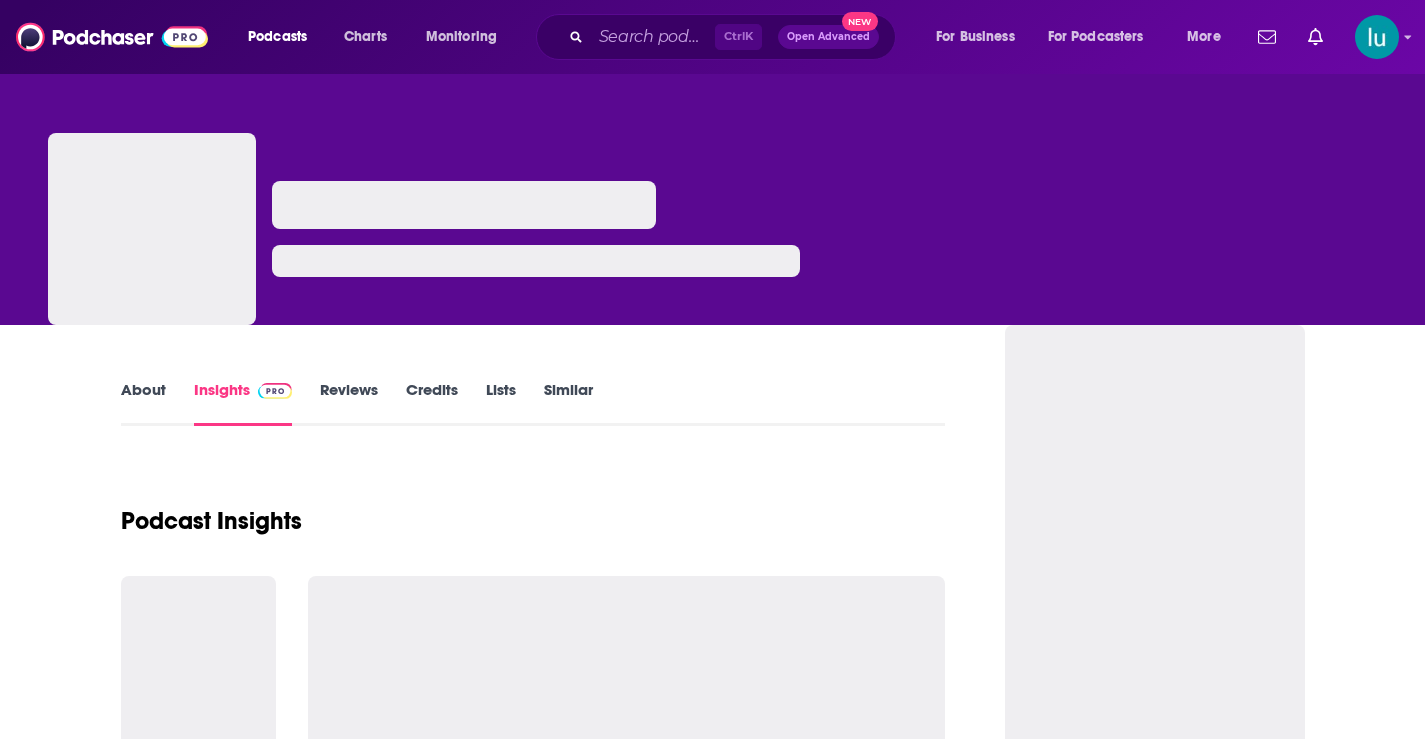 scroll, scrollTop: 0, scrollLeft: 0, axis: both 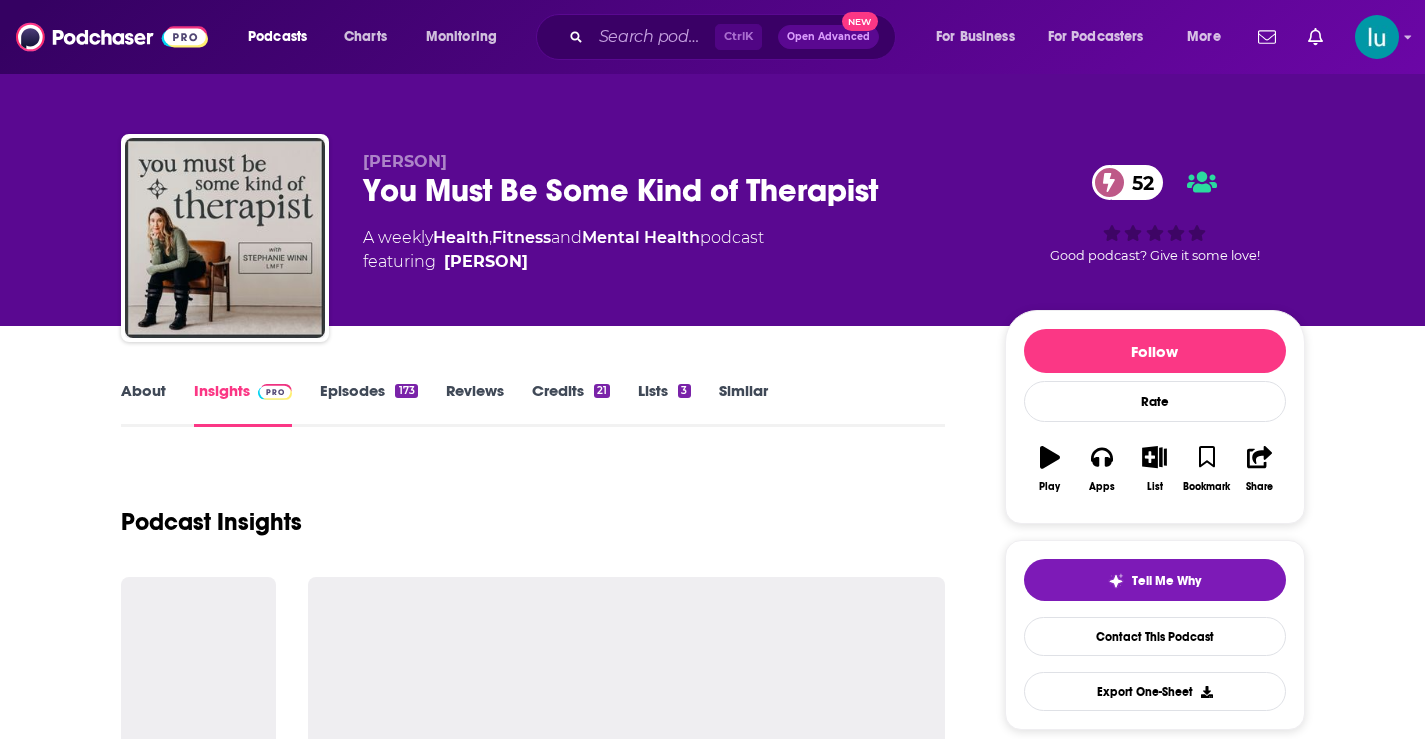 click on "About" at bounding box center [143, 404] 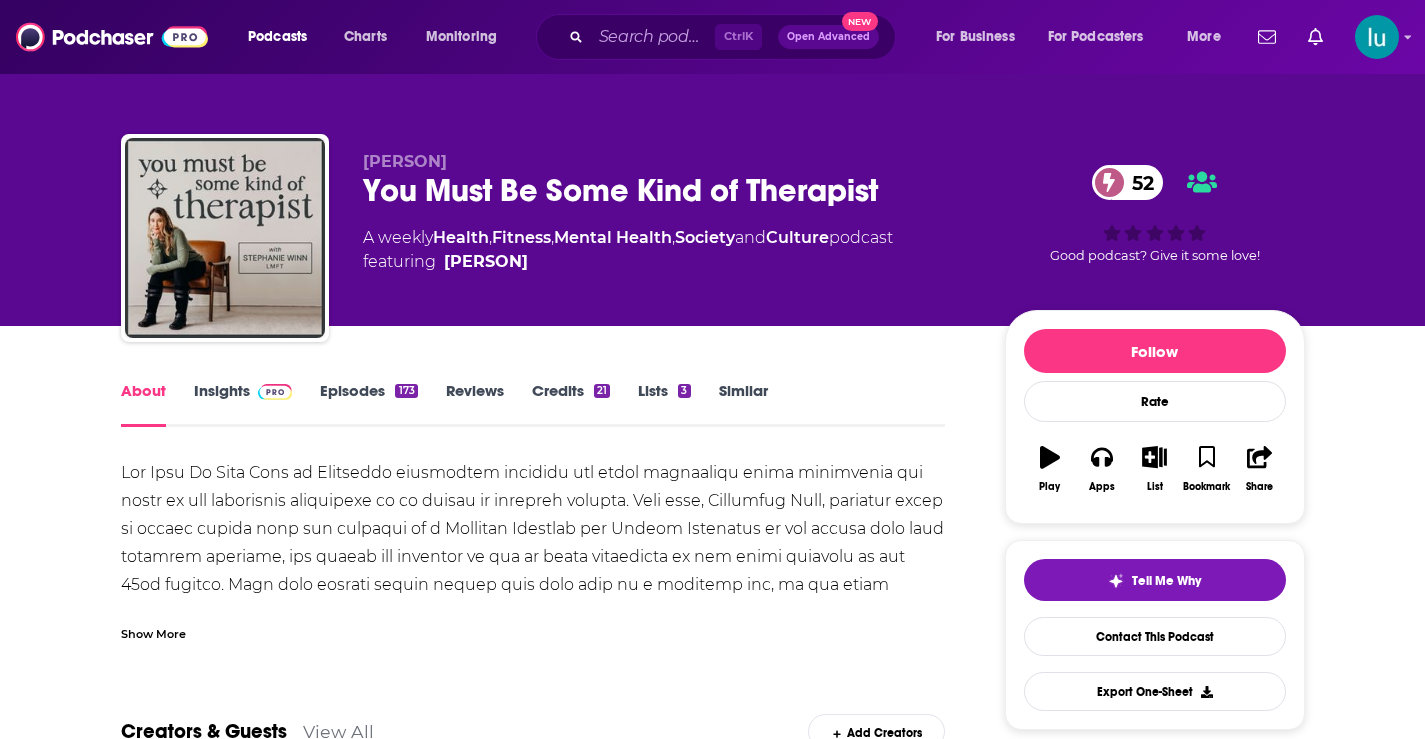 click on "Show More" at bounding box center (153, 632) 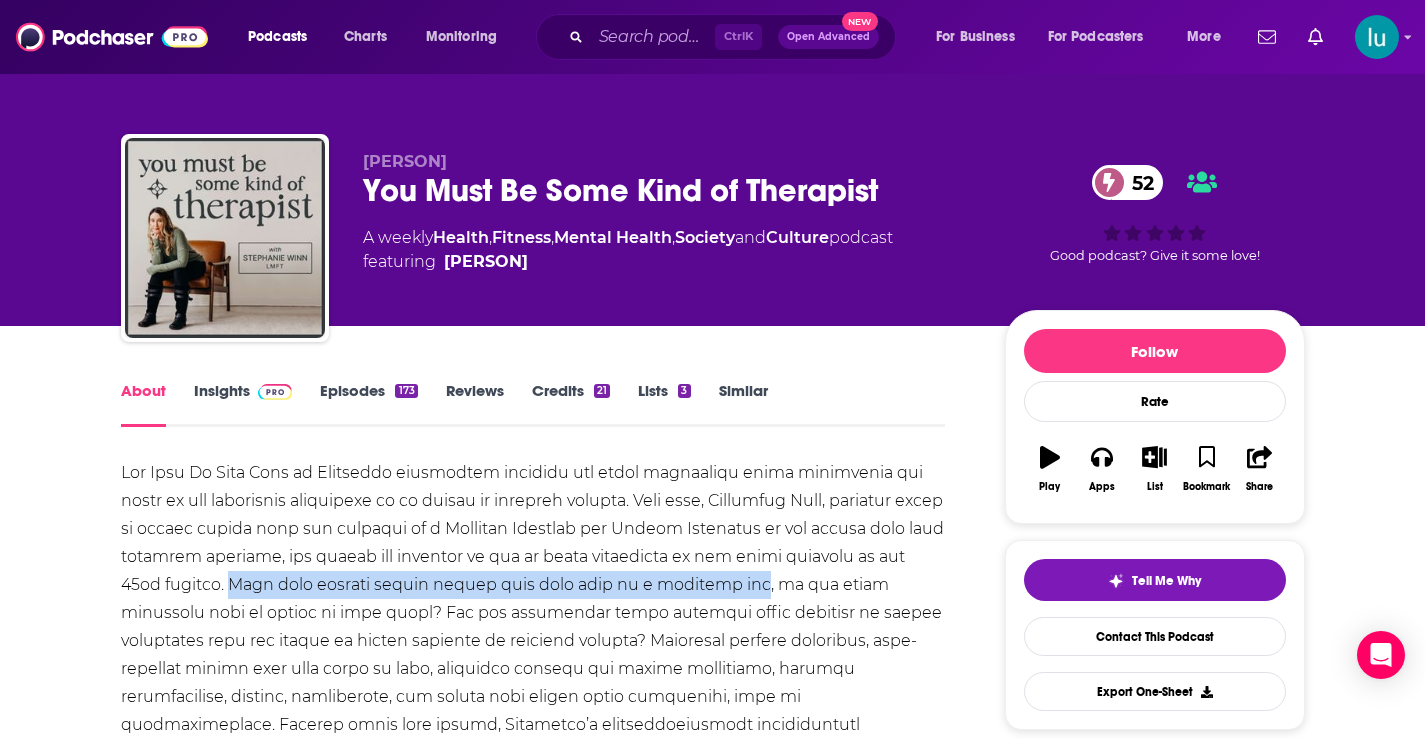 drag, startPoint x: 271, startPoint y: 575, endPoint x: 781, endPoint y: 584, distance: 510.0794 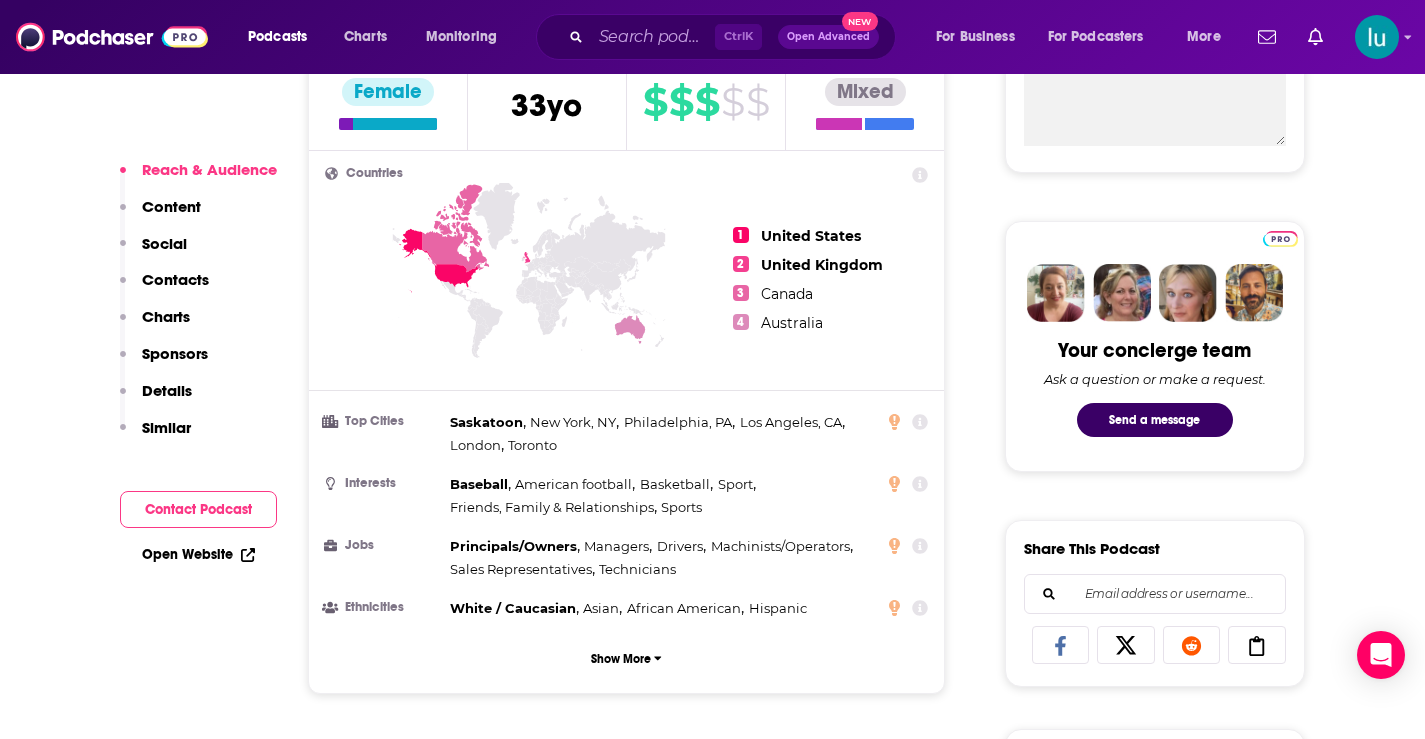 scroll, scrollTop: 1496, scrollLeft: 0, axis: vertical 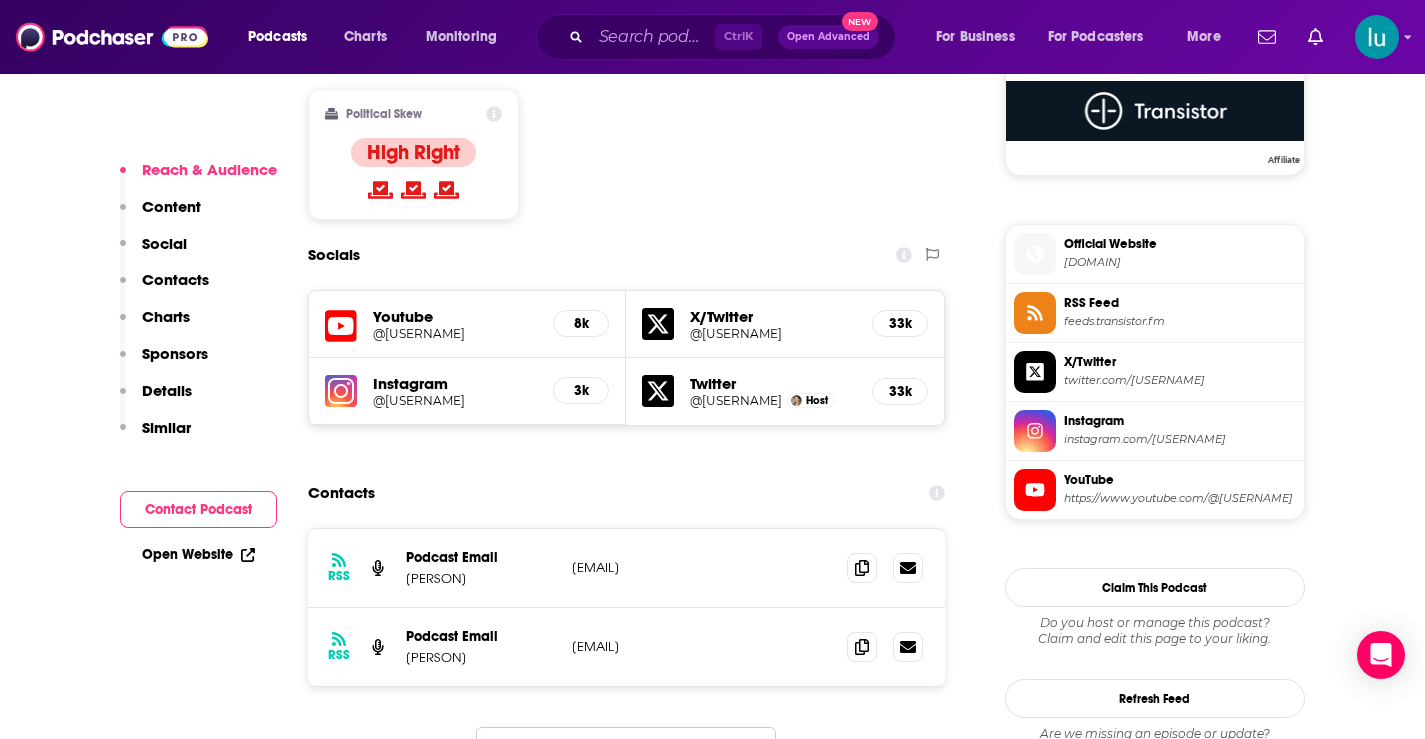 drag, startPoint x: 746, startPoint y: 566, endPoint x: 565, endPoint y: 568, distance: 181.01105 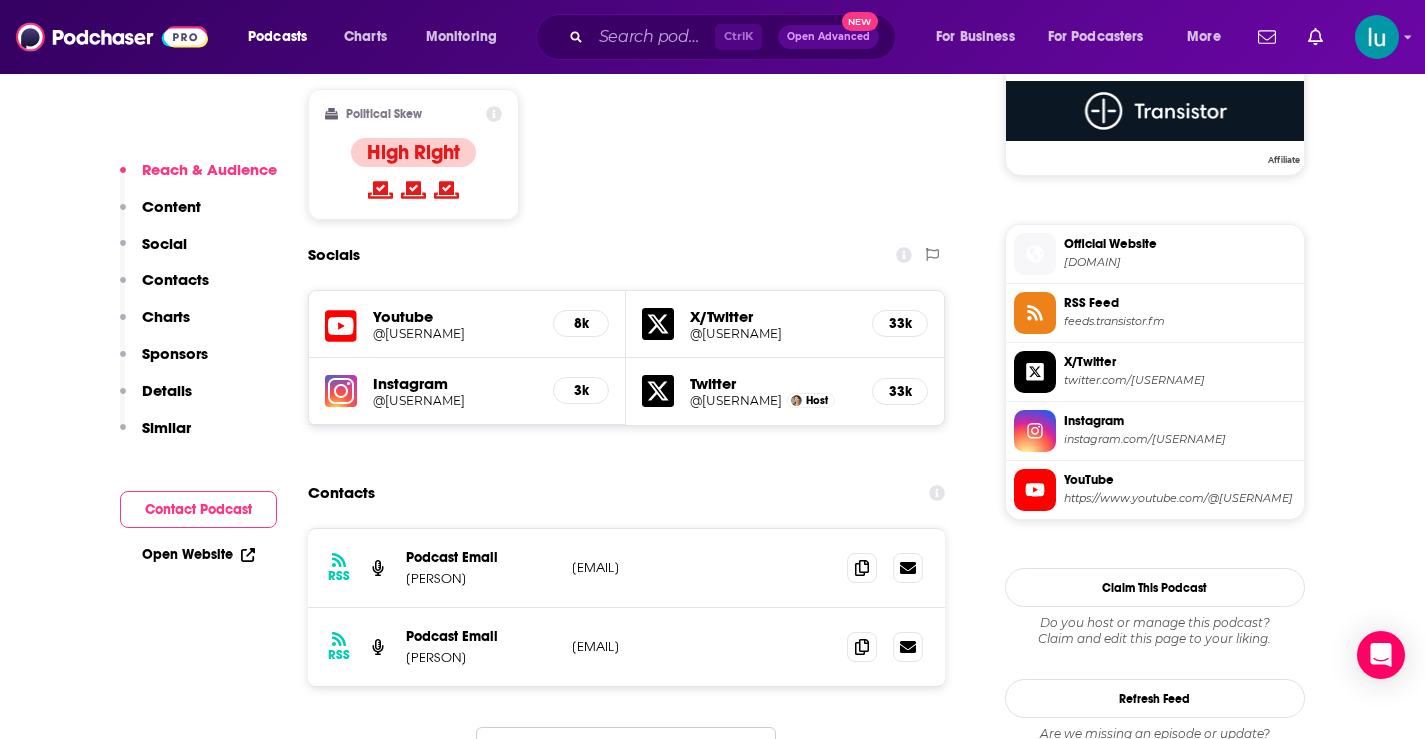 drag, startPoint x: 735, startPoint y: 644, endPoint x: 580, endPoint y: 650, distance: 155.11609 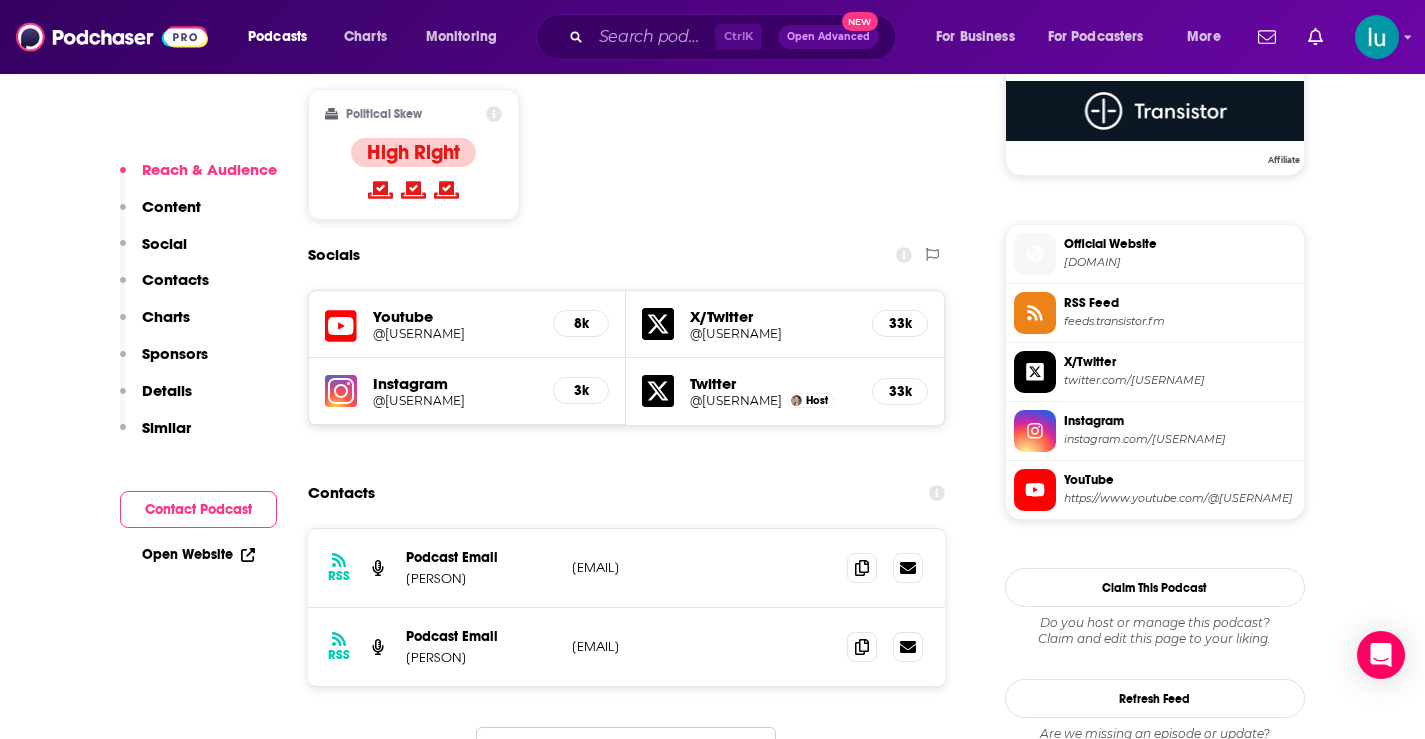 copy on "hello@sometherapist.com" 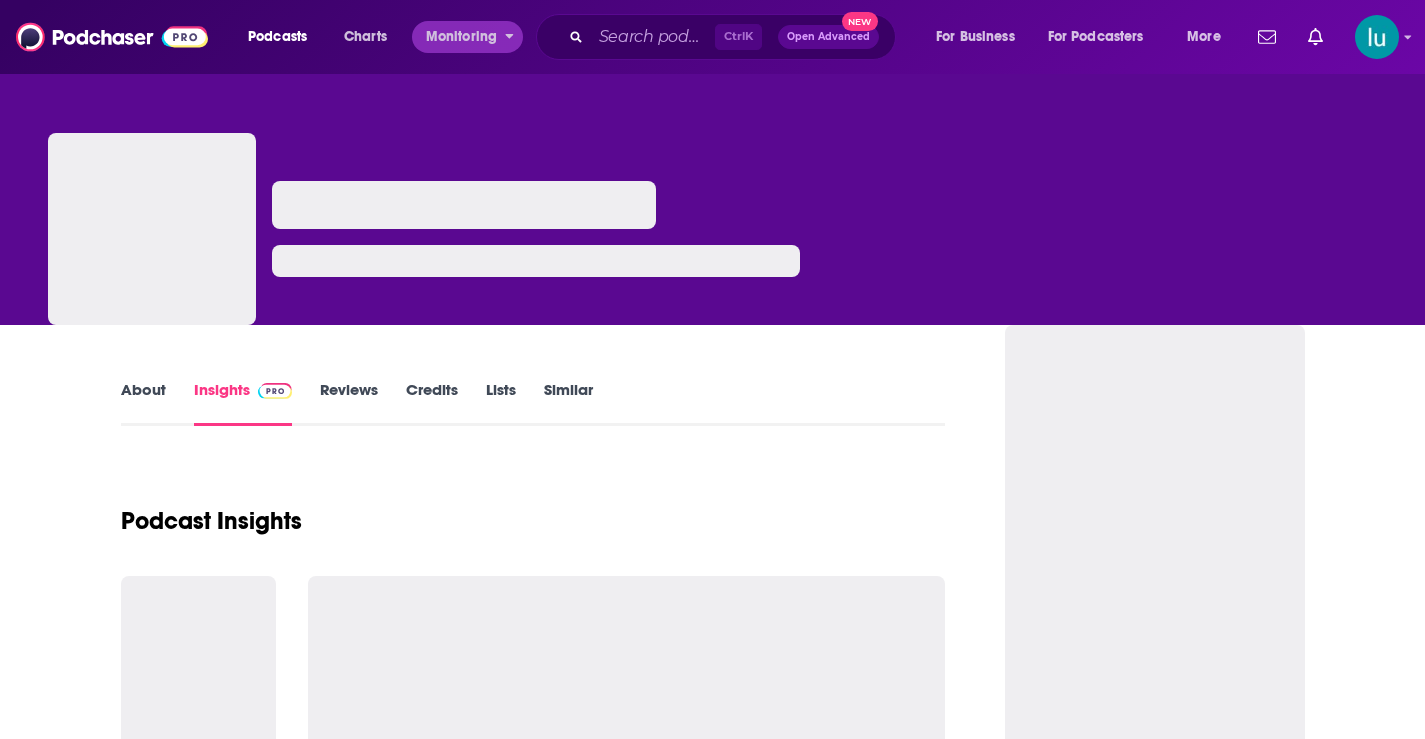 scroll, scrollTop: 0, scrollLeft: 0, axis: both 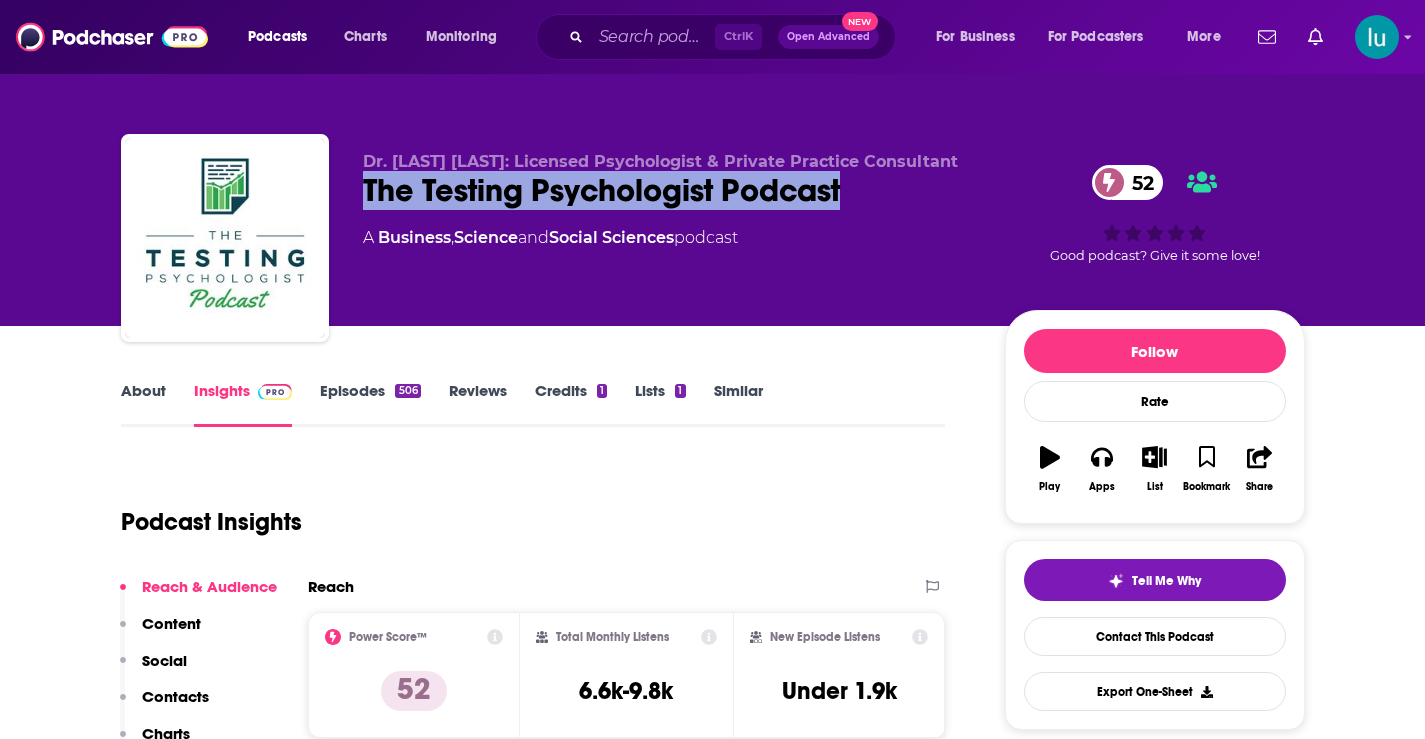 drag, startPoint x: 856, startPoint y: 185, endPoint x: 354, endPoint y: 187, distance: 502.004 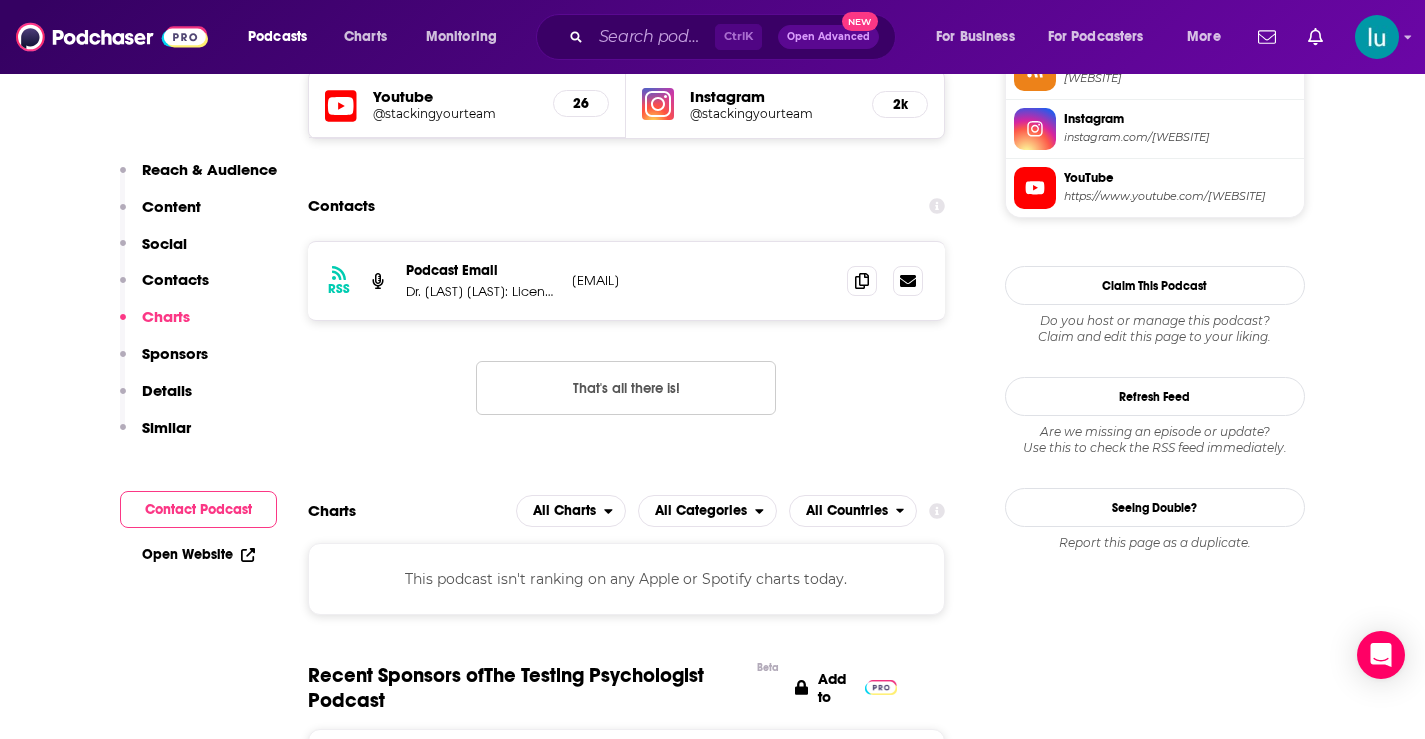 scroll, scrollTop: 1724, scrollLeft: 0, axis: vertical 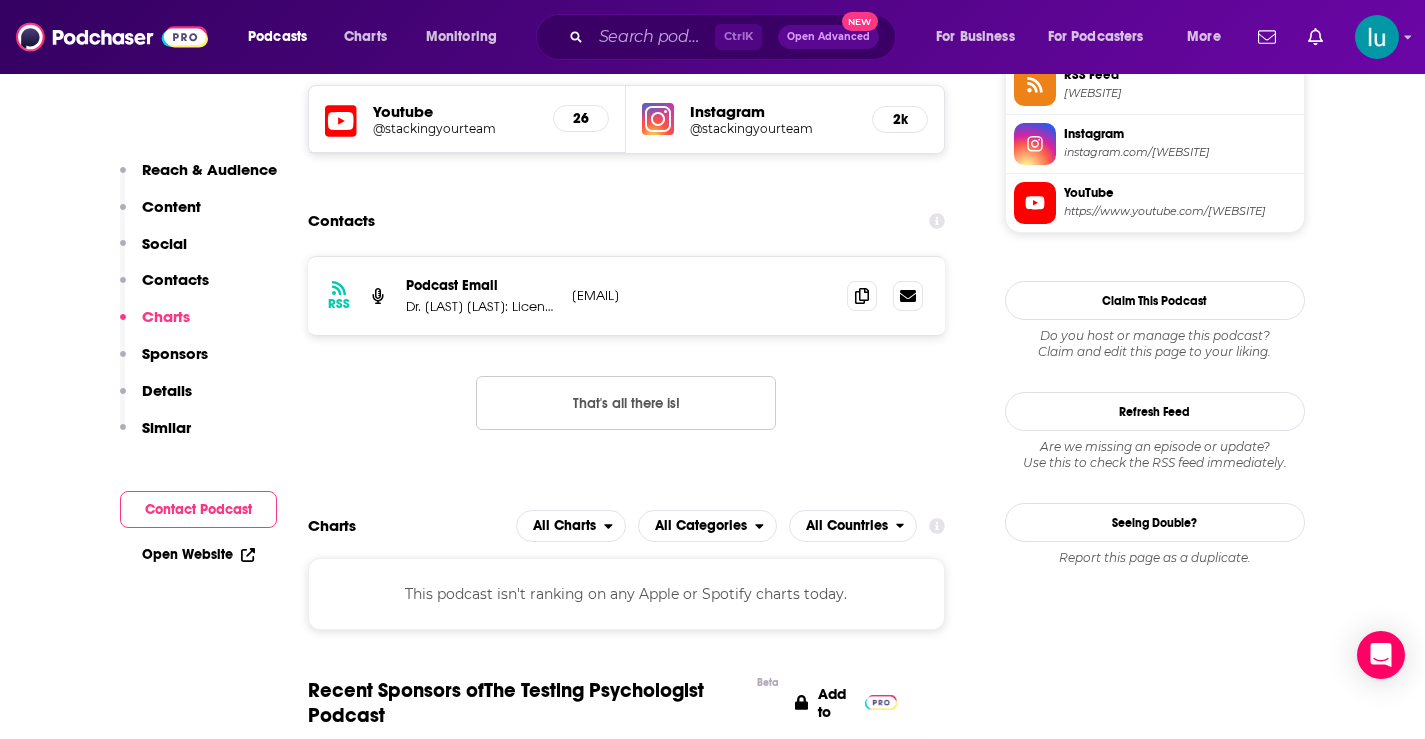 drag, startPoint x: 802, startPoint y: 296, endPoint x: 563, endPoint y: 296, distance: 239 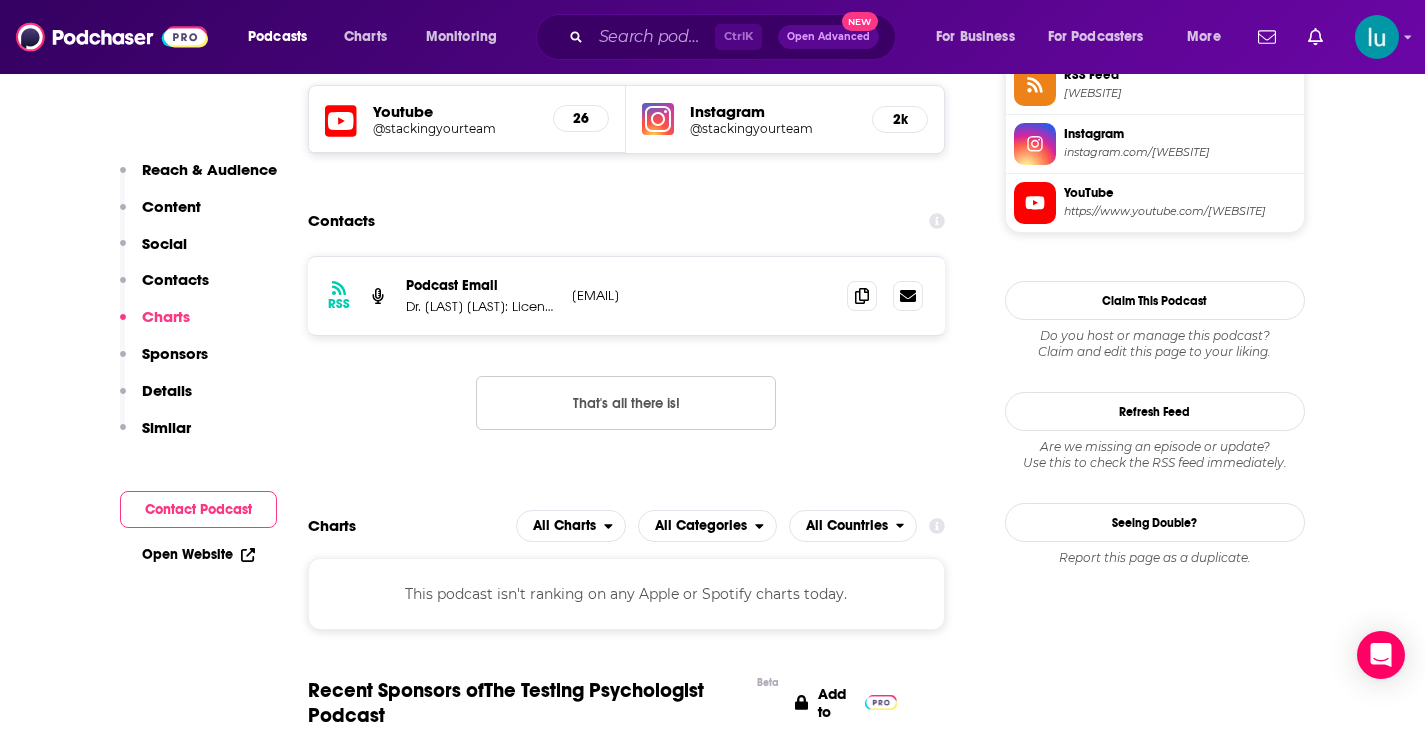 copy on "d Psychologist & Private Practice Consultant jeremy@thetestingpsychologist.com" 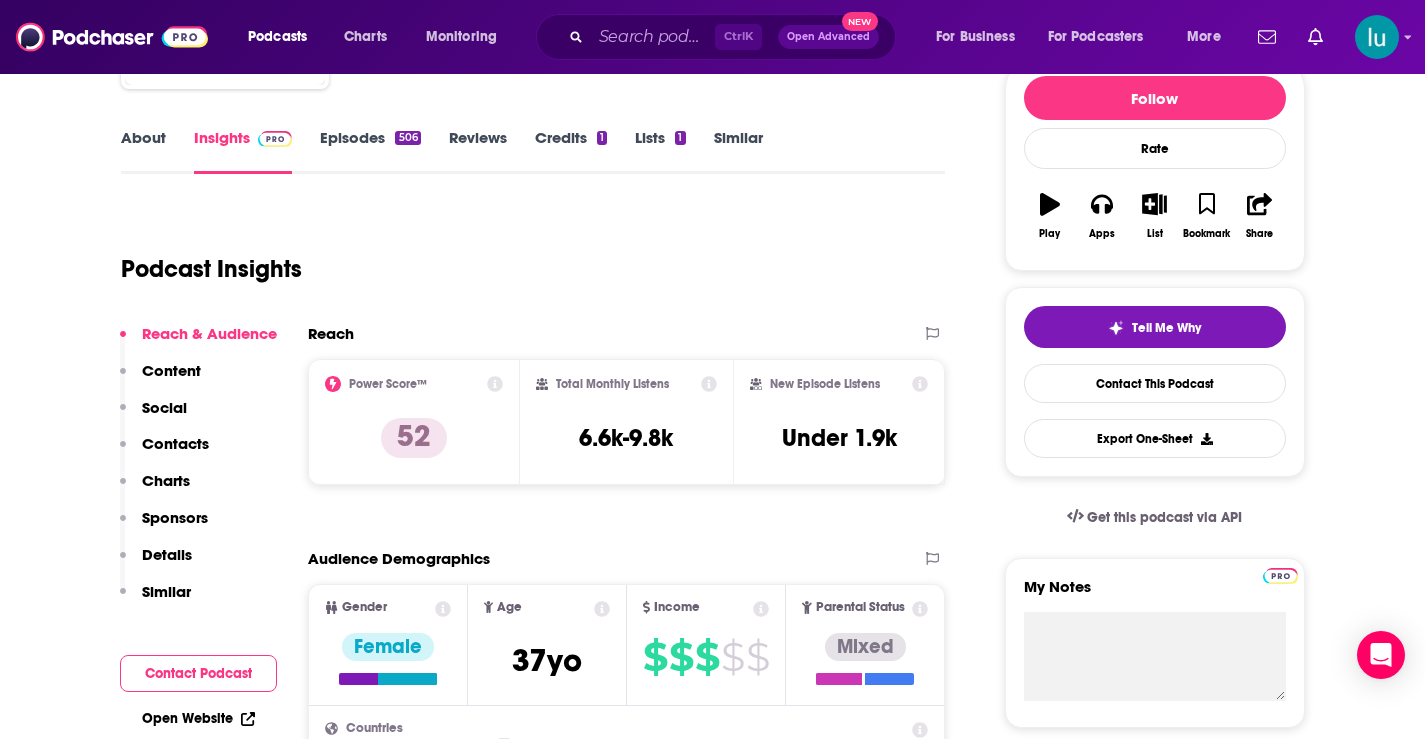 scroll, scrollTop: 0, scrollLeft: 0, axis: both 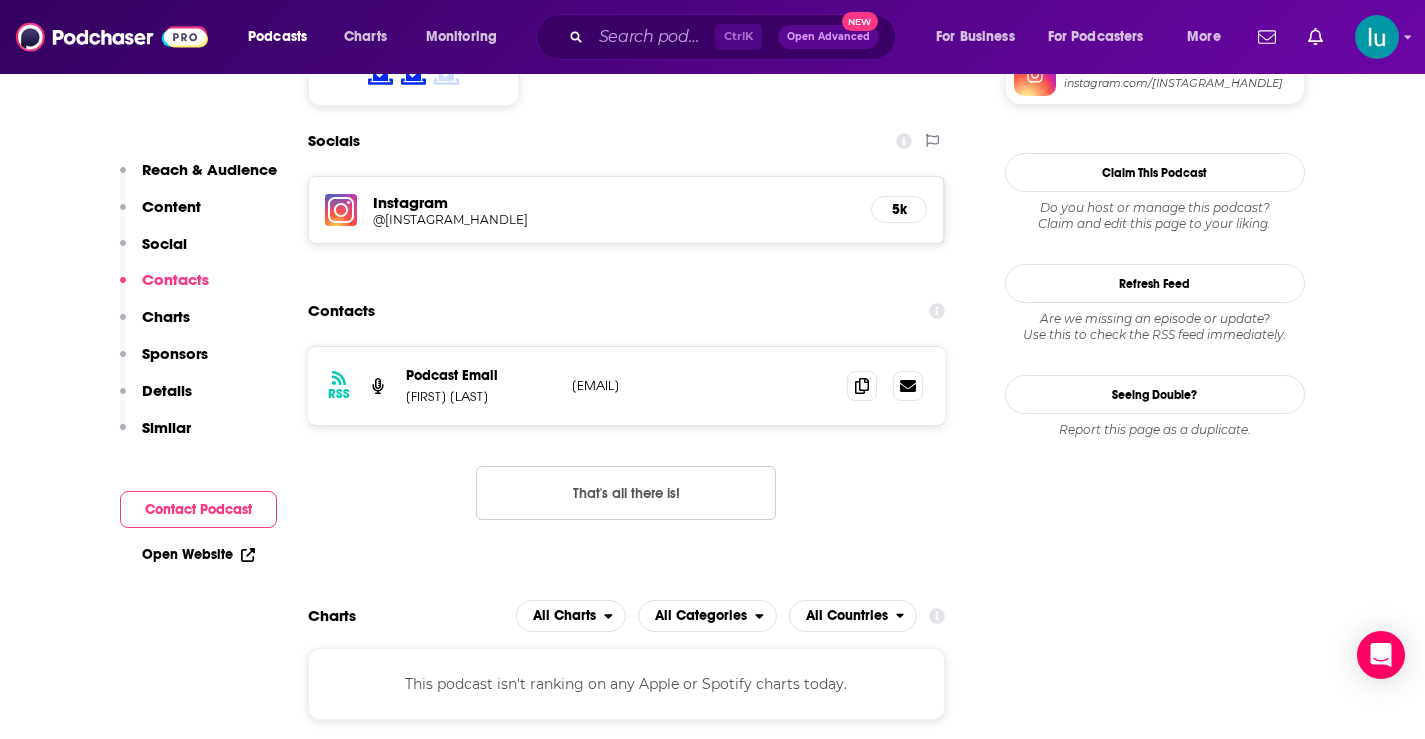 drag, startPoint x: 736, startPoint y: 415, endPoint x: 552, endPoint y: 418, distance: 184.02446 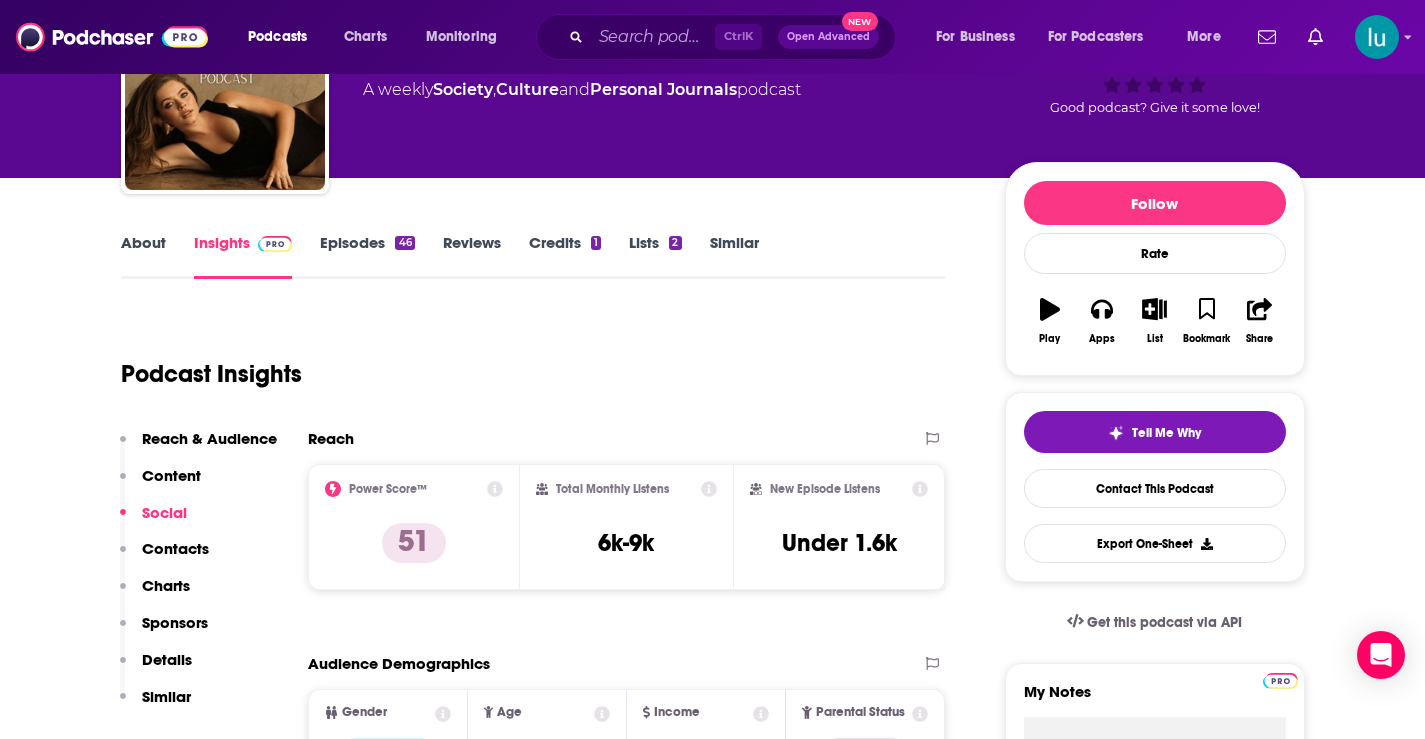 scroll, scrollTop: 0, scrollLeft: 0, axis: both 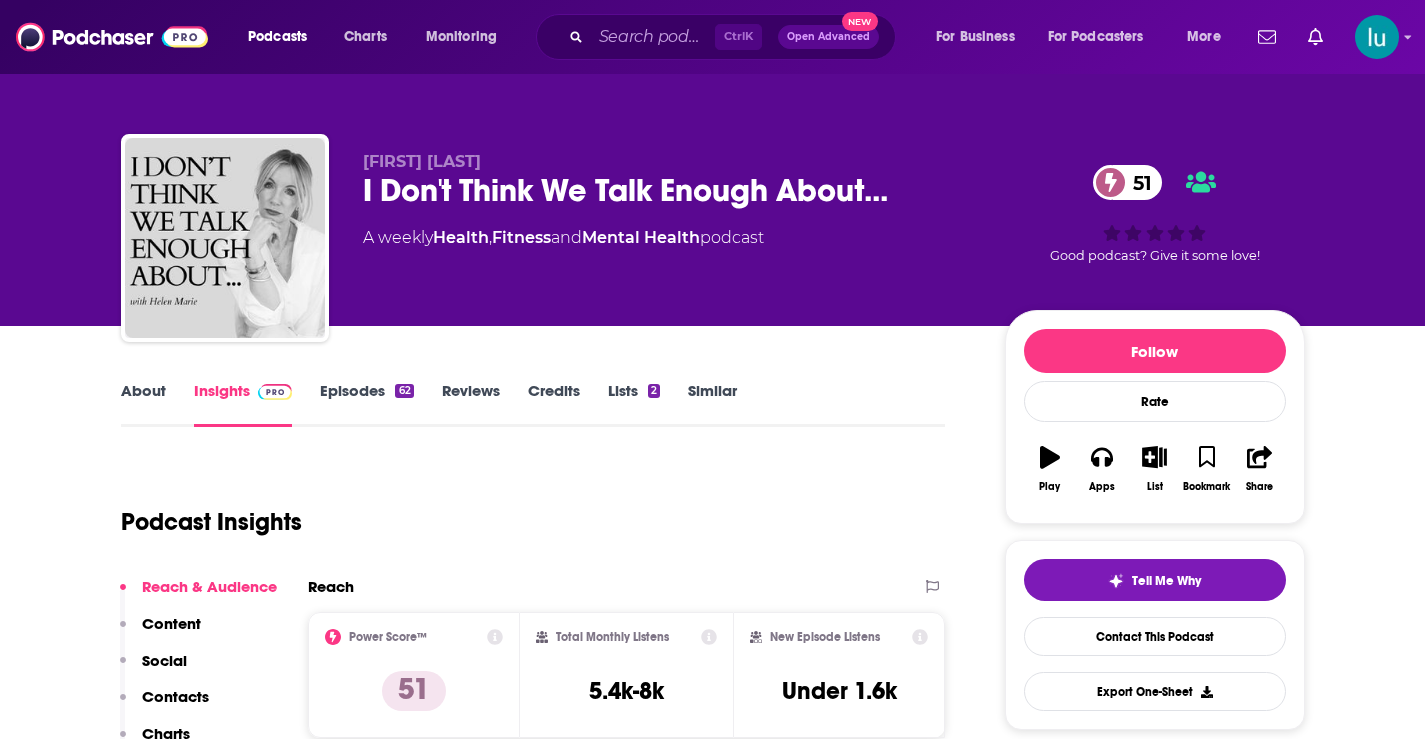 click on "Episodes 62" at bounding box center (366, 404) 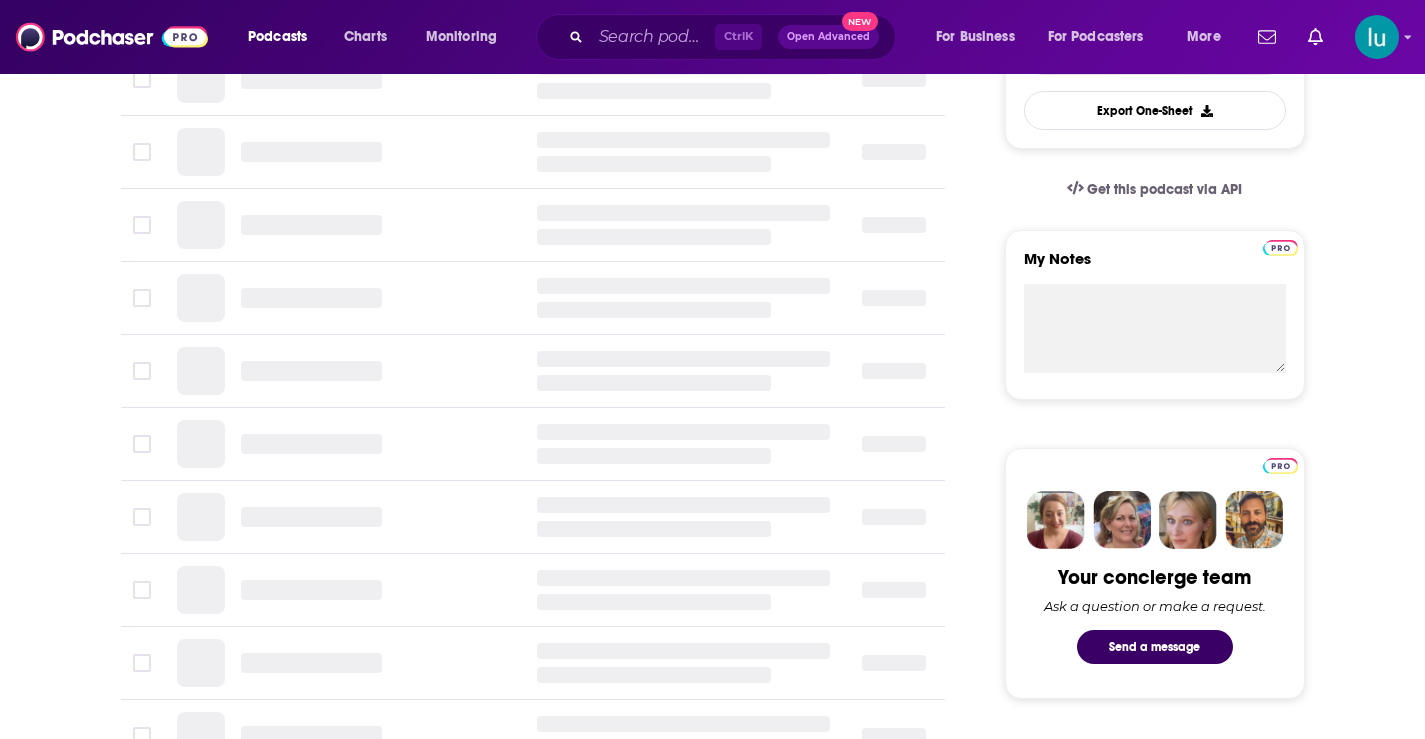 scroll, scrollTop: 585, scrollLeft: 0, axis: vertical 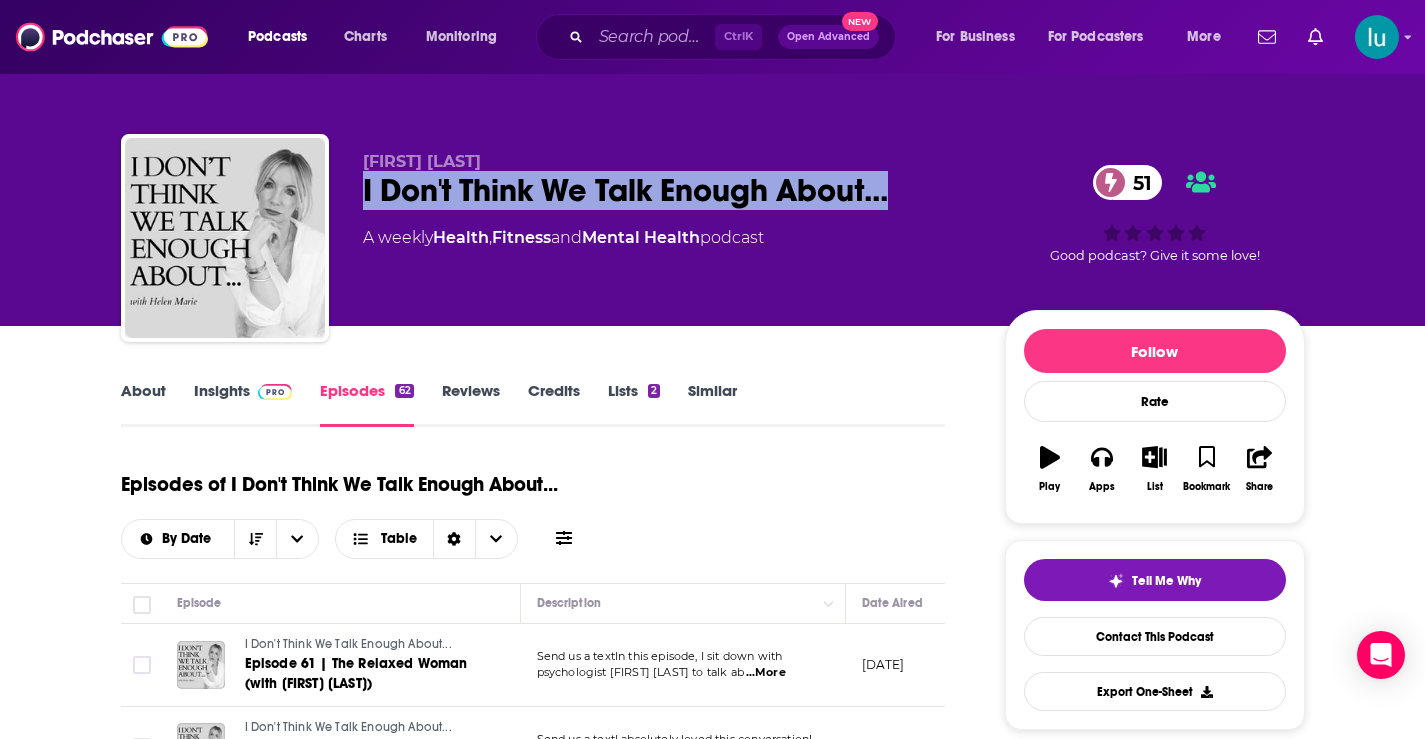 drag, startPoint x: 925, startPoint y: 195, endPoint x: 371, endPoint y: 205, distance: 554.0903 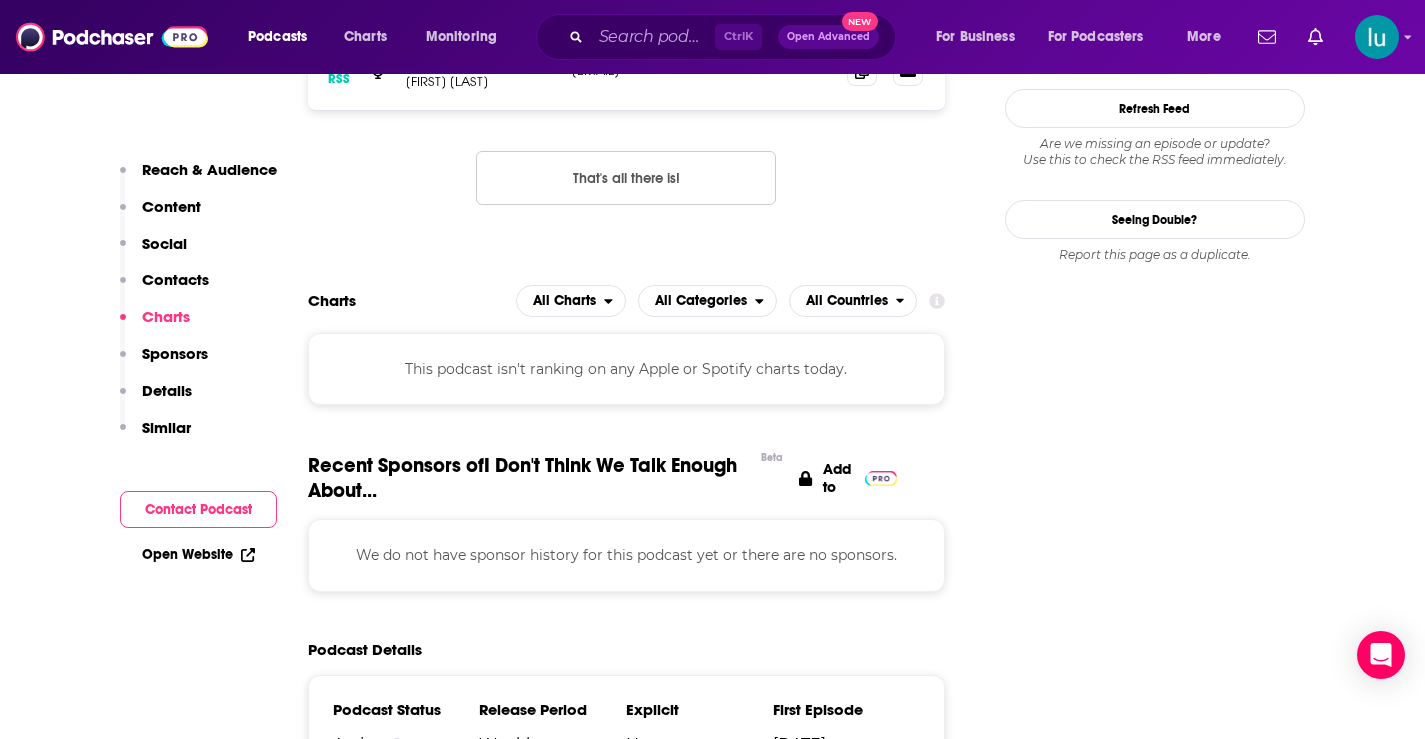 scroll, scrollTop: 1589, scrollLeft: 0, axis: vertical 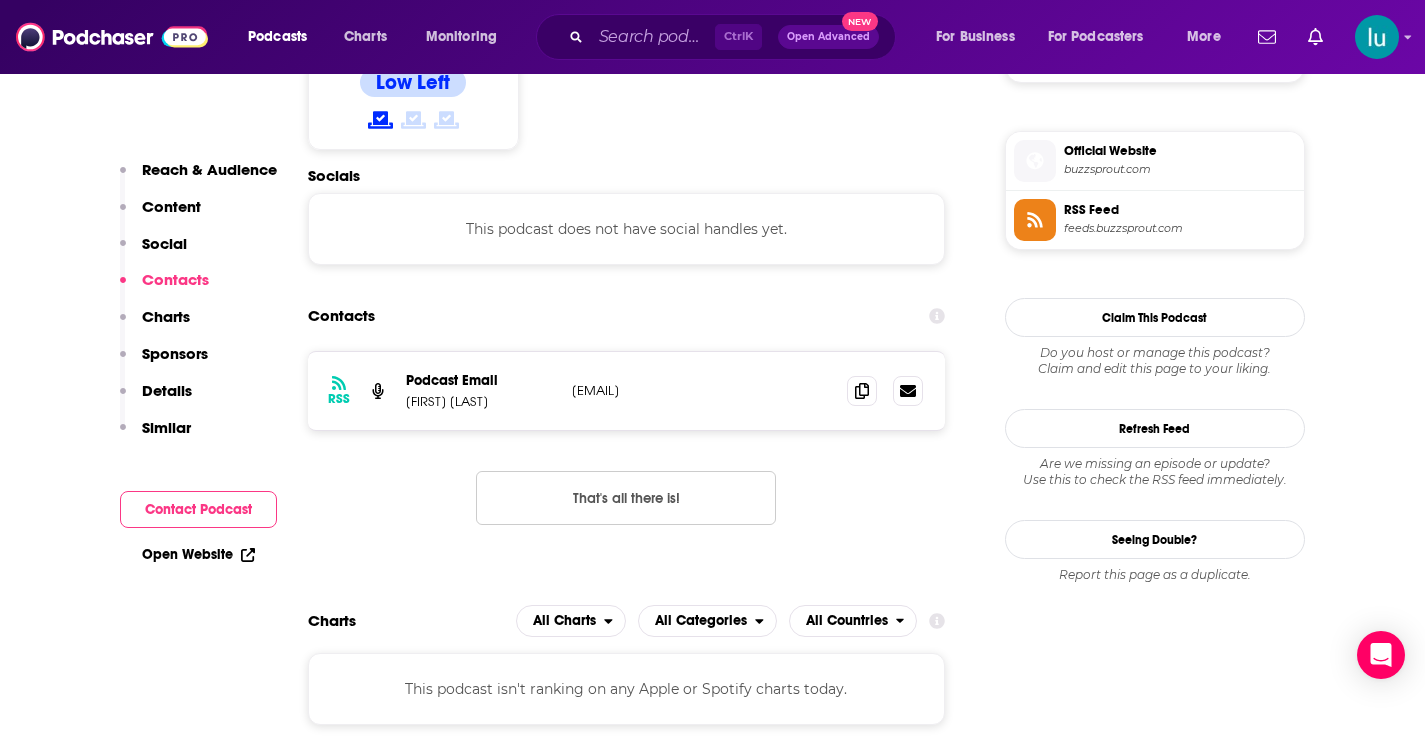 drag, startPoint x: 745, startPoint y: 389, endPoint x: 562, endPoint y: 400, distance: 183.3303 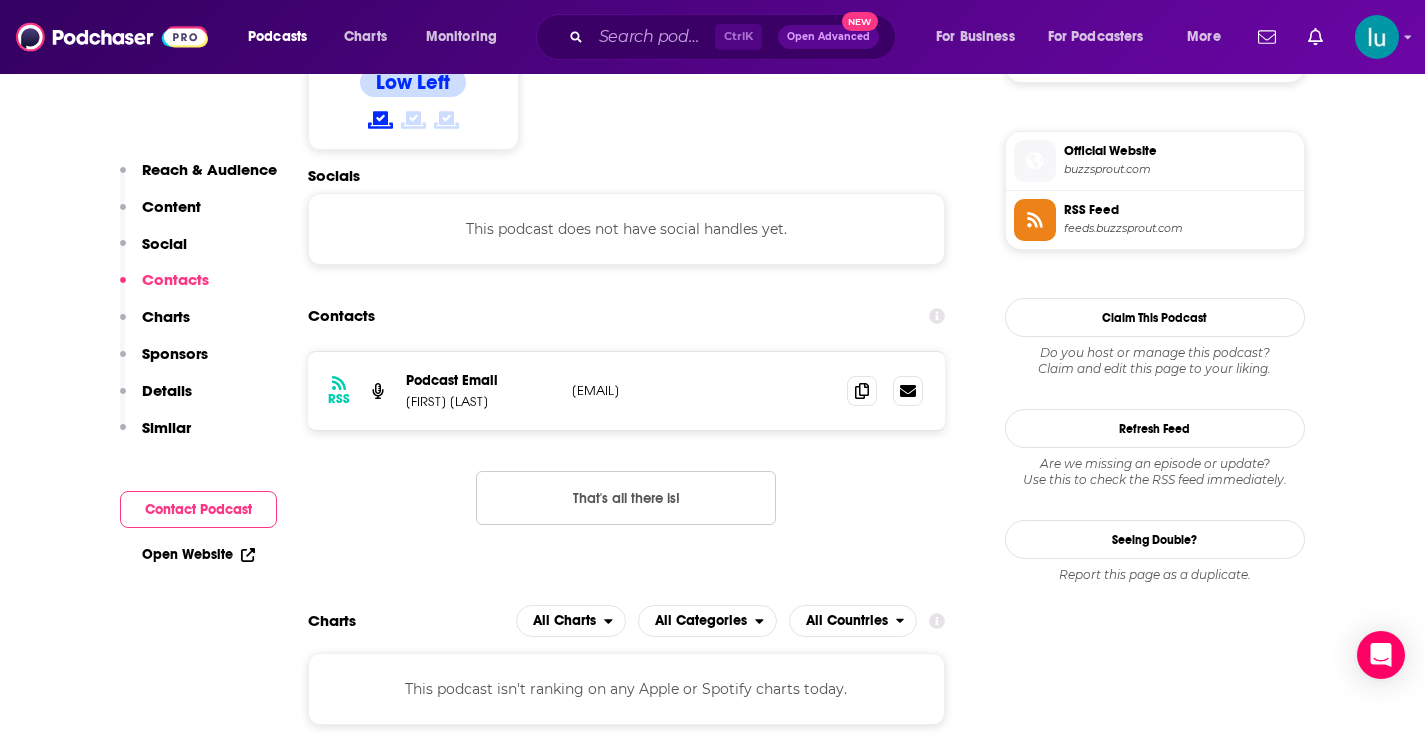 copy on "[EMAIL]" 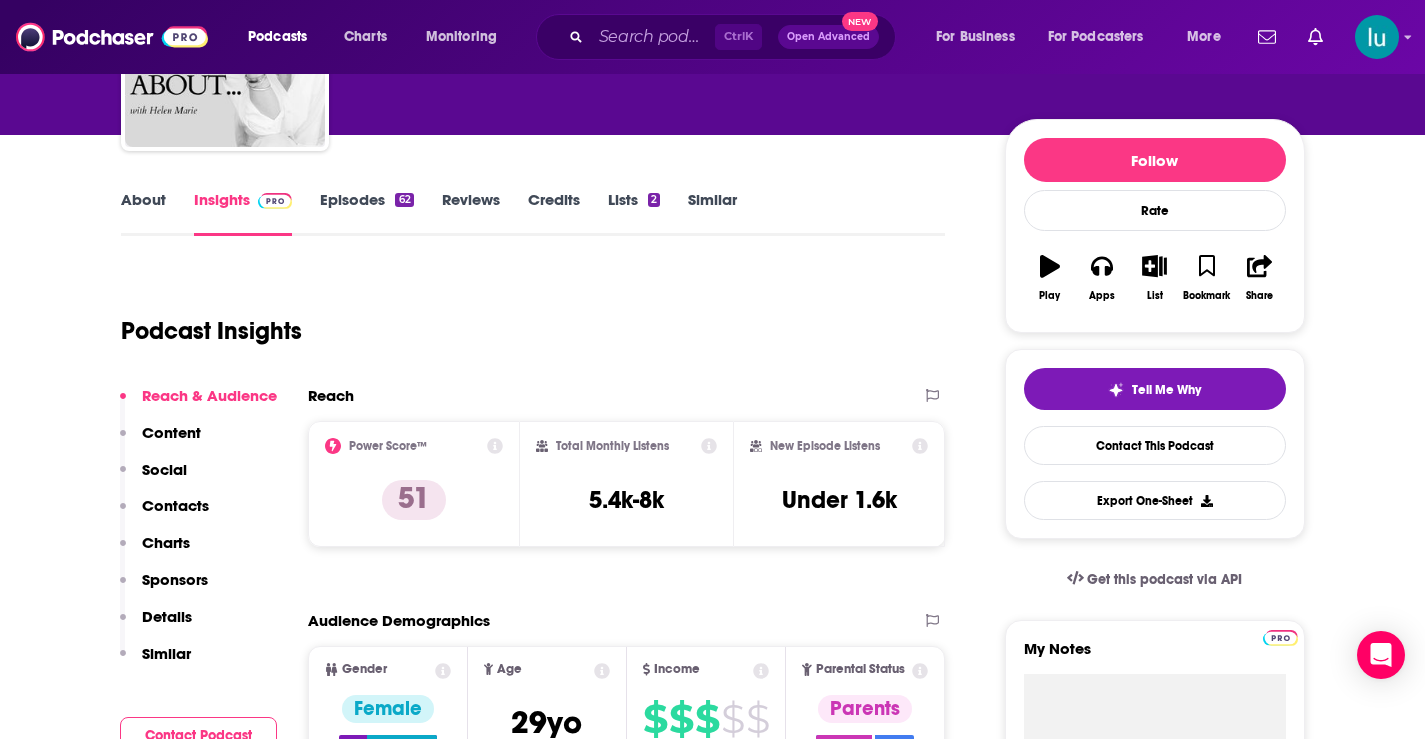 scroll, scrollTop: 0, scrollLeft: 0, axis: both 